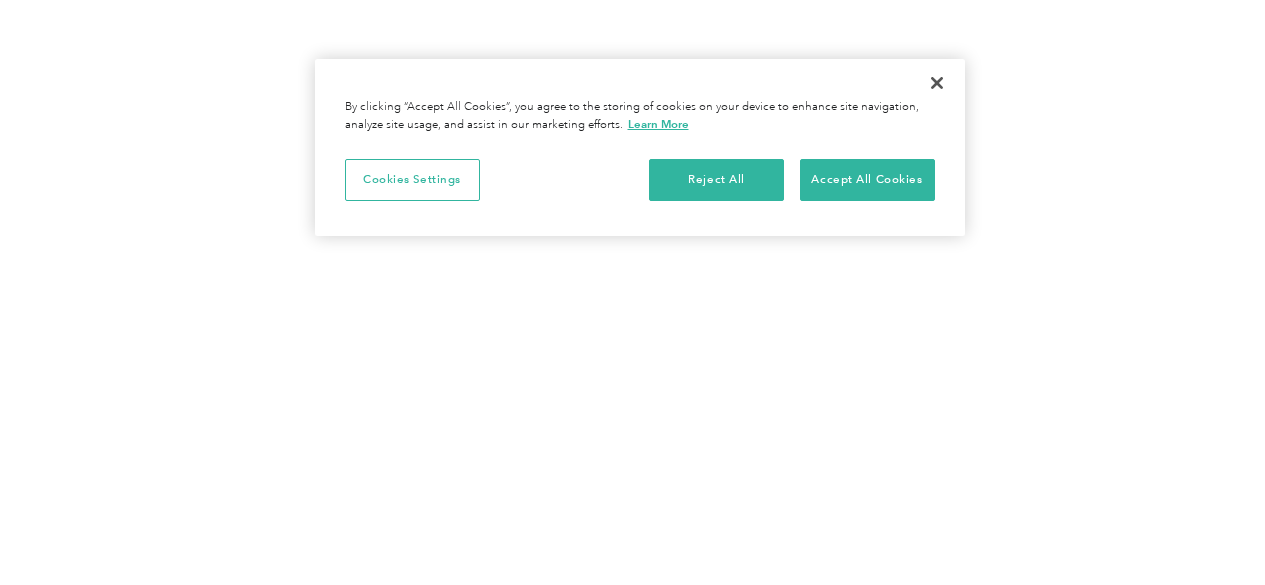 scroll, scrollTop: 0, scrollLeft: 0, axis: both 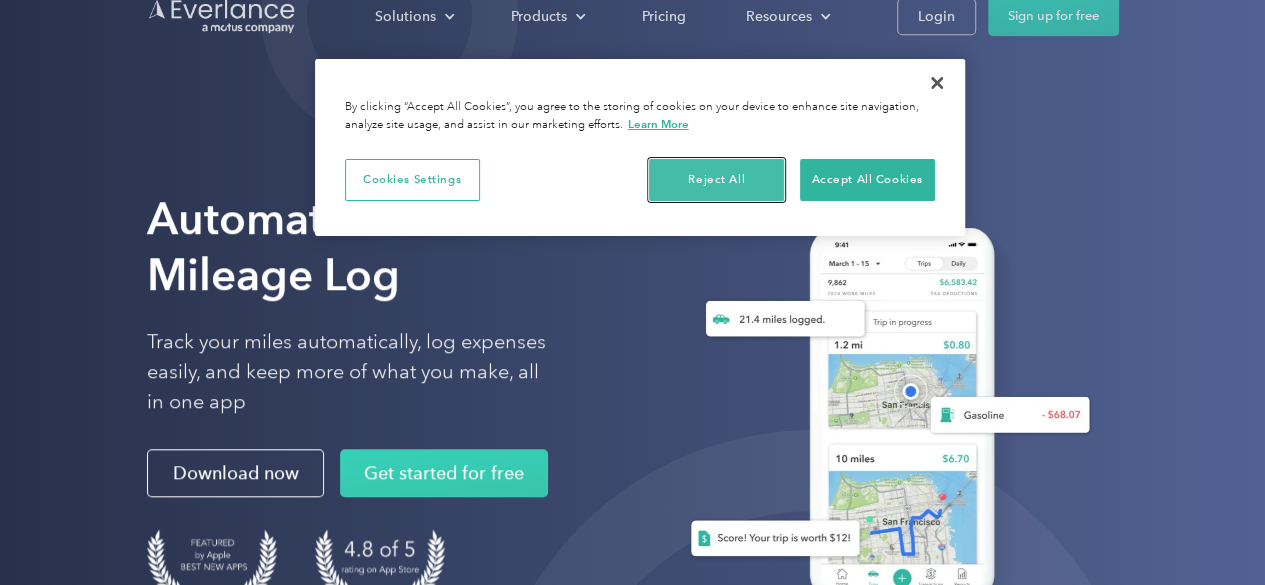 click on "Reject All" at bounding box center (716, 180) 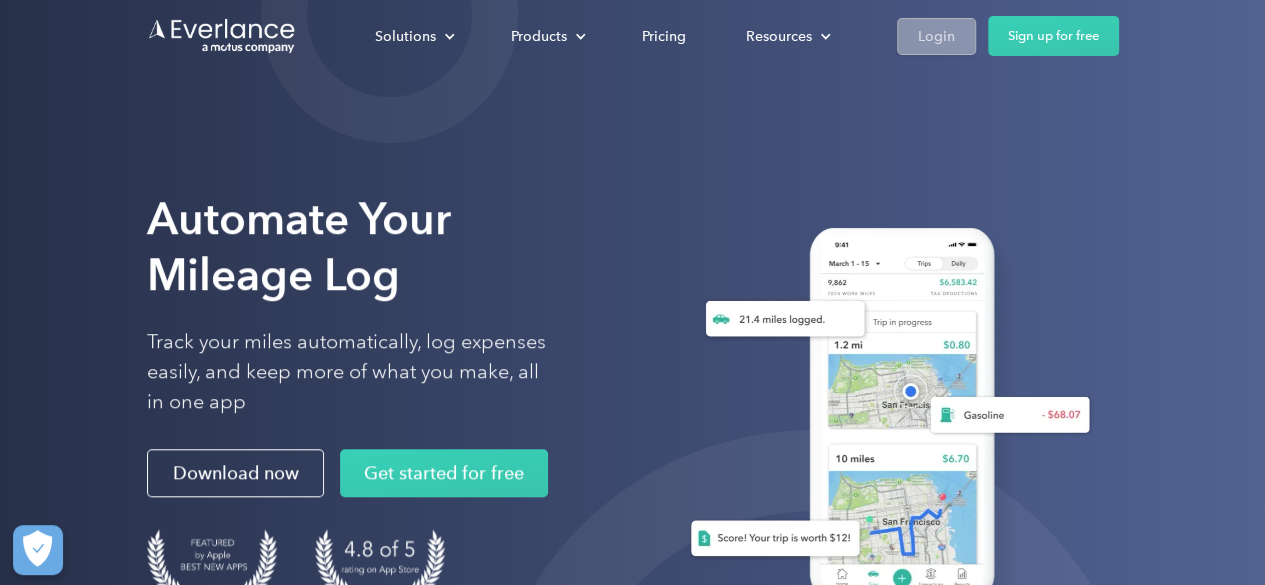 click on "Login" at bounding box center [936, 36] 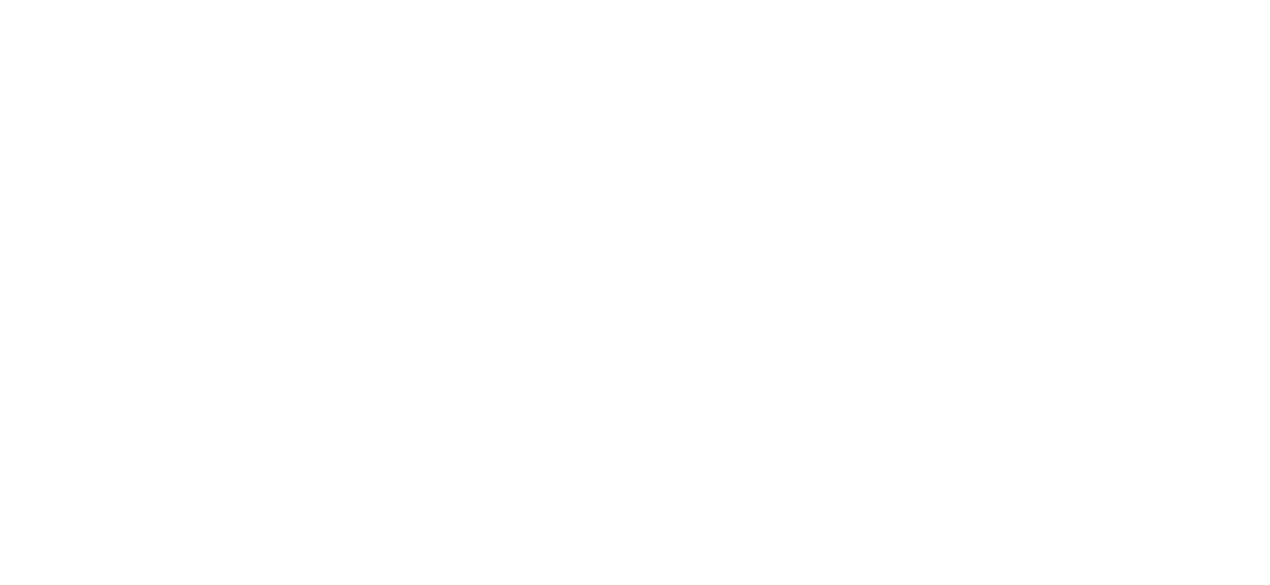 scroll, scrollTop: 0, scrollLeft: 0, axis: both 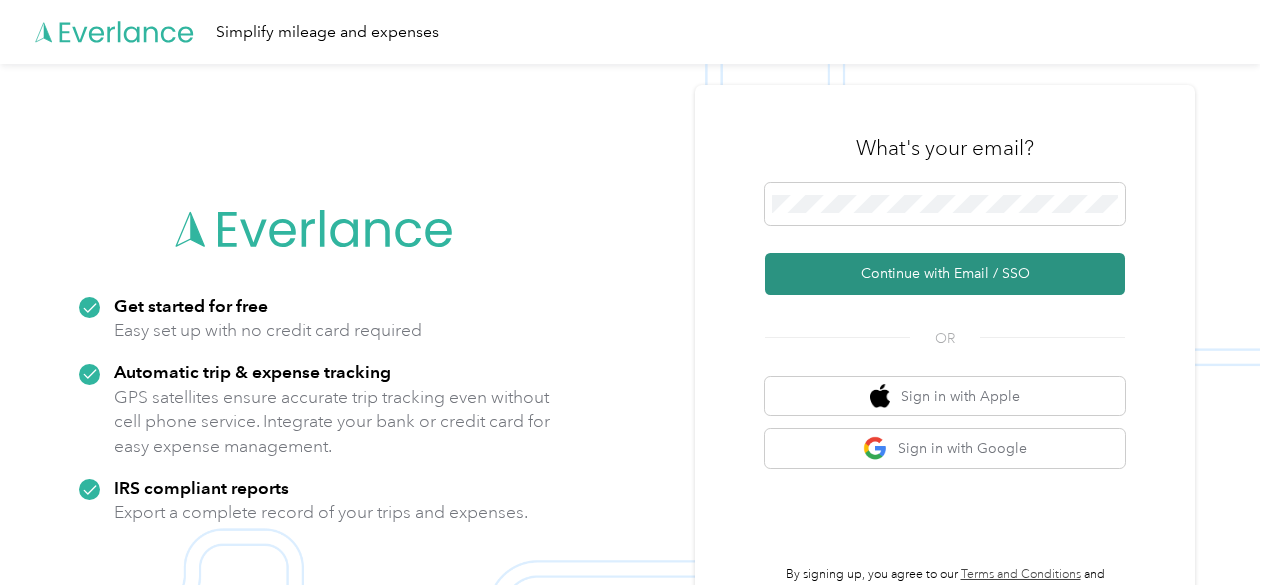 click on "Continue with Email / SSO" at bounding box center [945, 274] 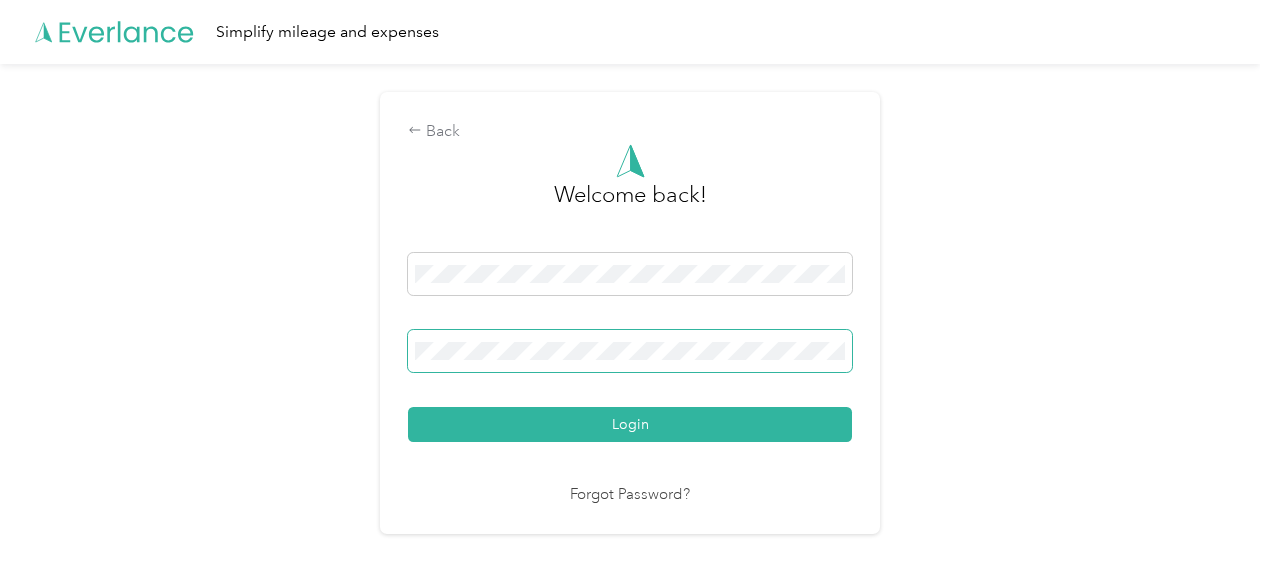 click at bounding box center [630, 351] 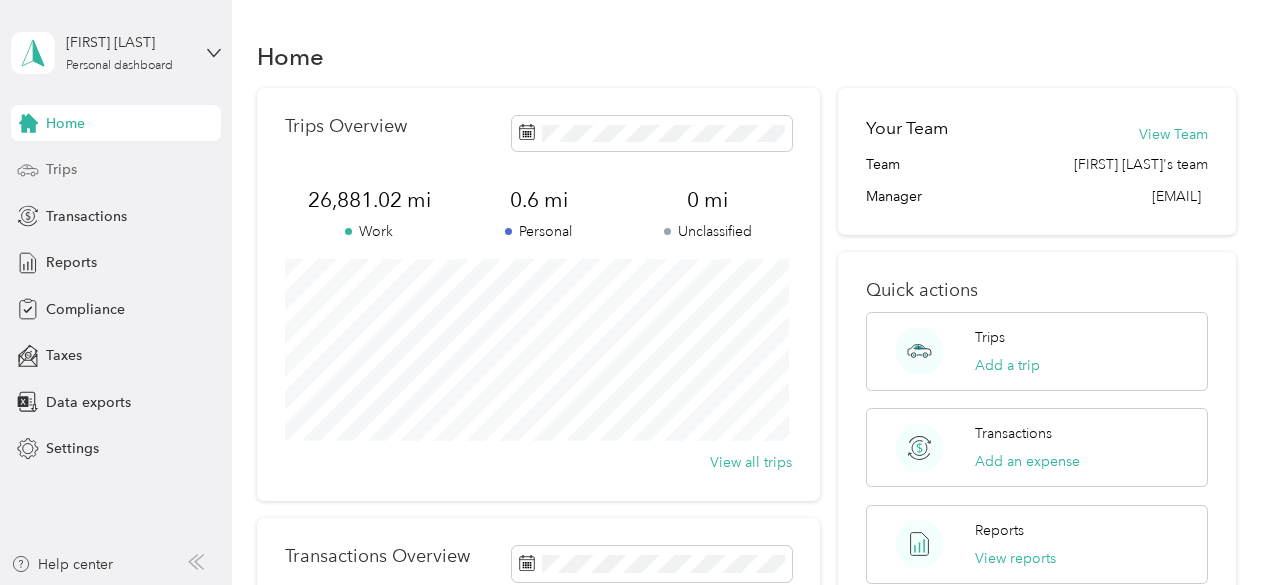 click on "Trips" at bounding box center (116, 170) 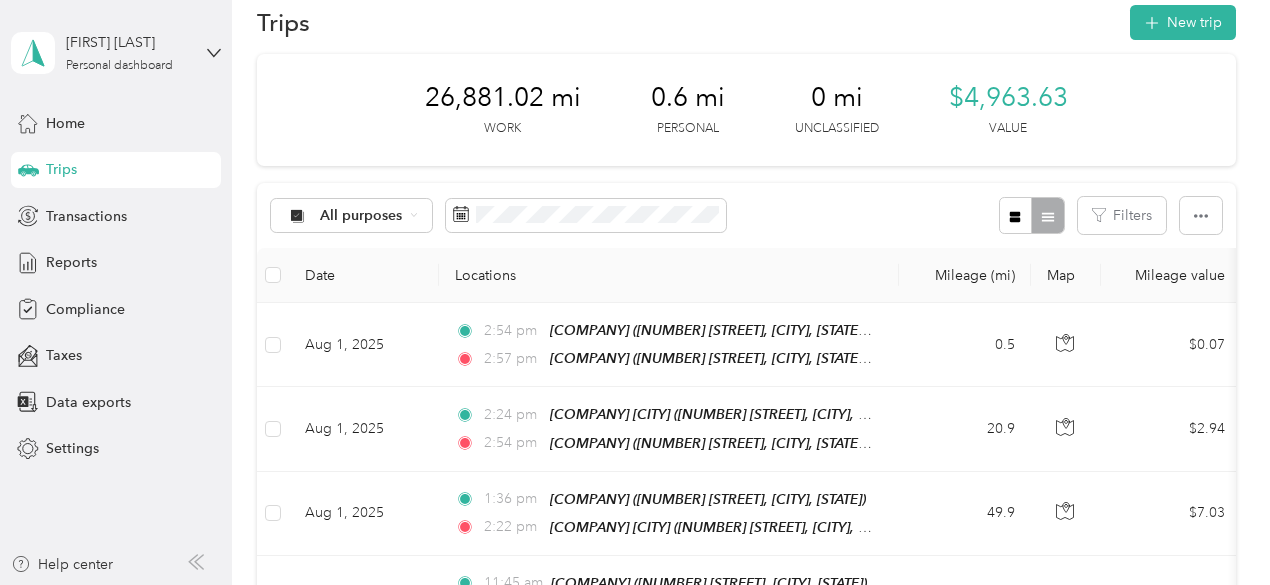 scroll, scrollTop: 30, scrollLeft: 0, axis: vertical 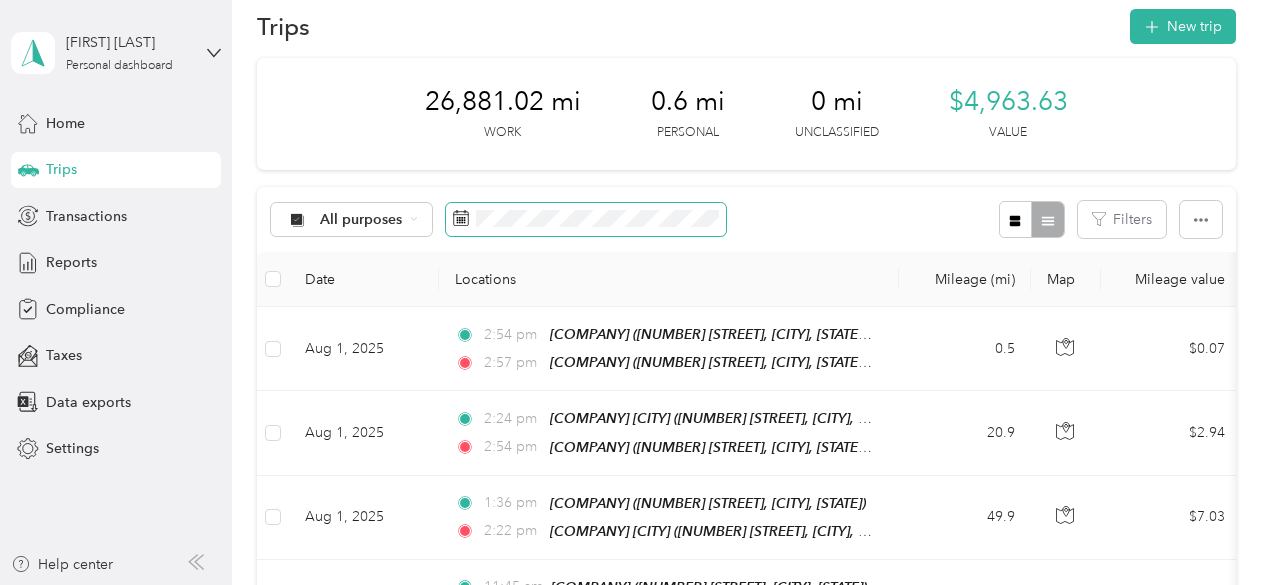 click at bounding box center (586, 220) 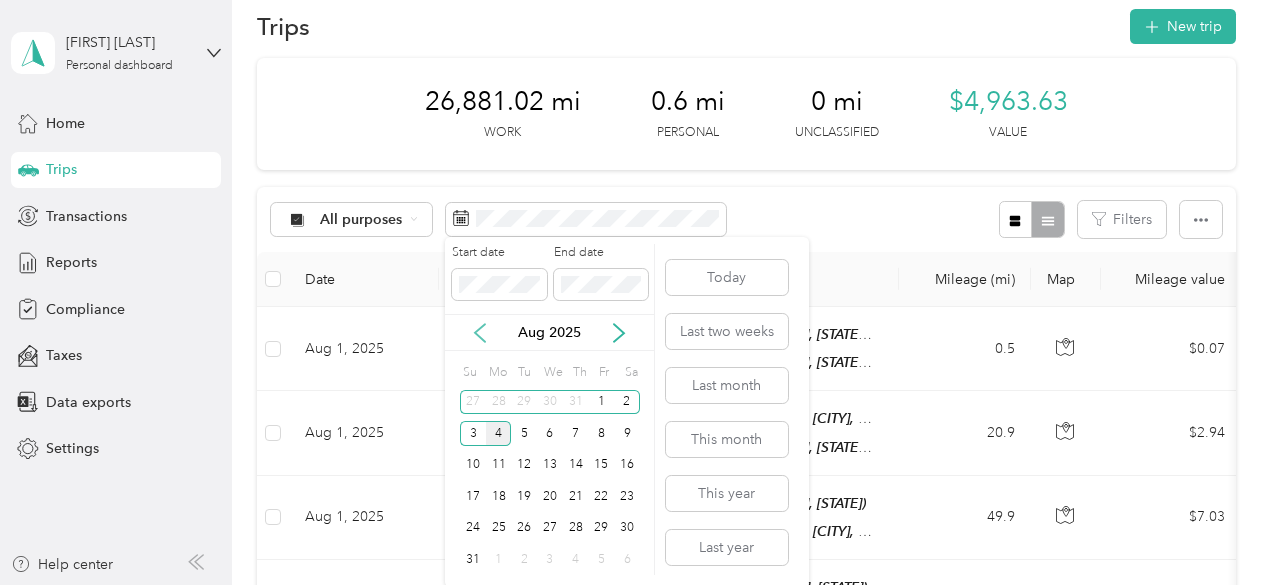 click 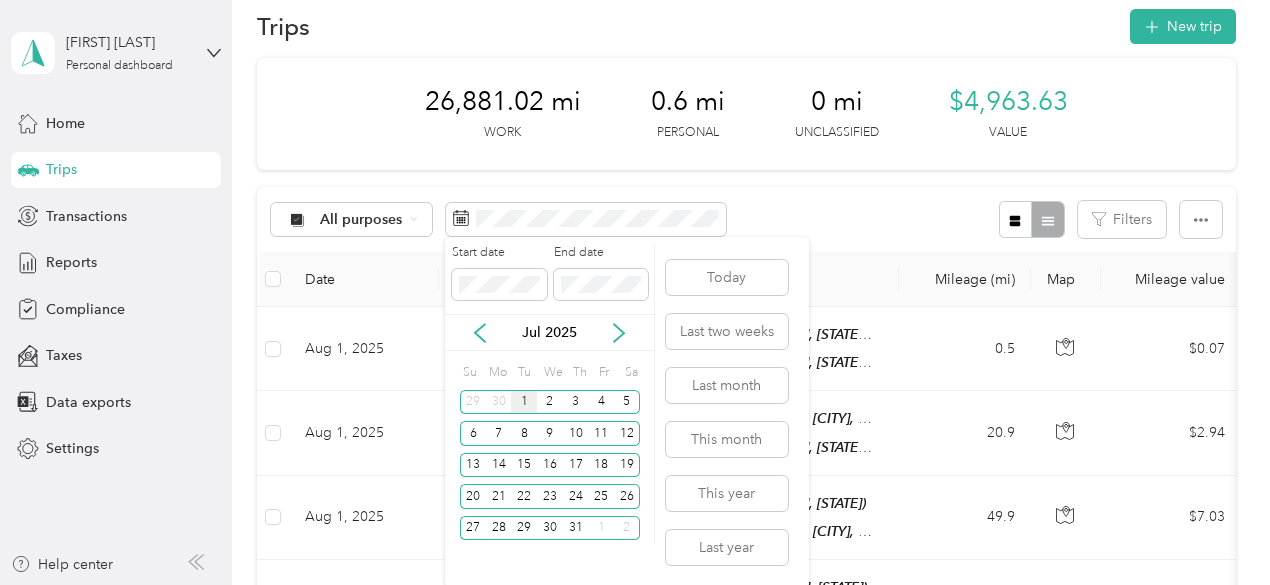 click on "1" at bounding box center [524, 402] 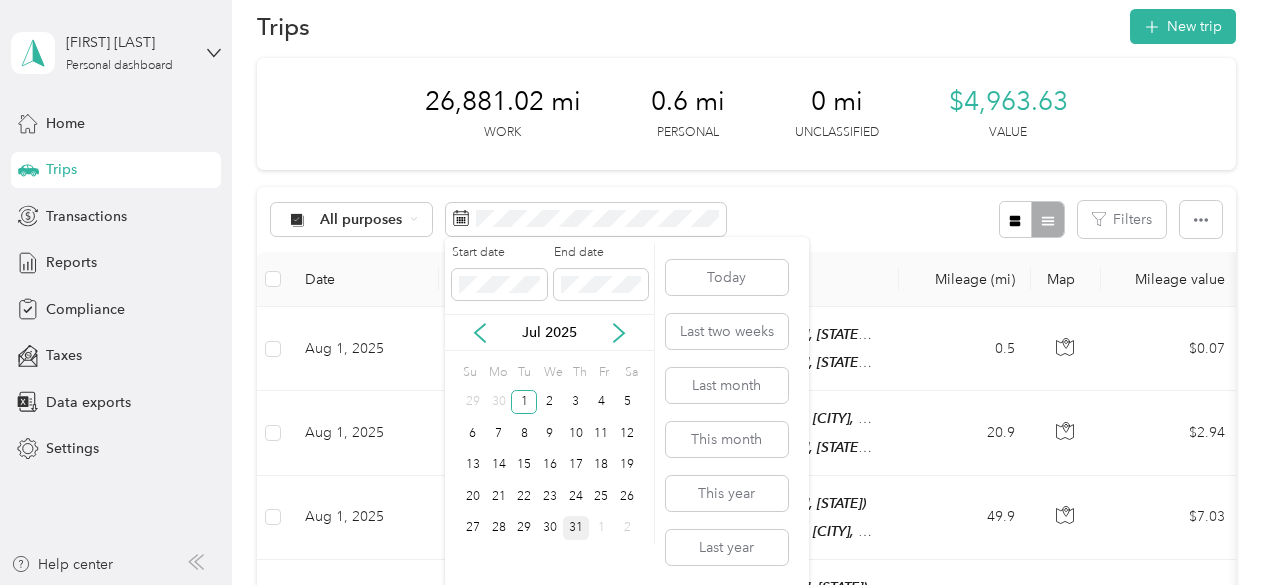 click on "31" at bounding box center [576, 528] 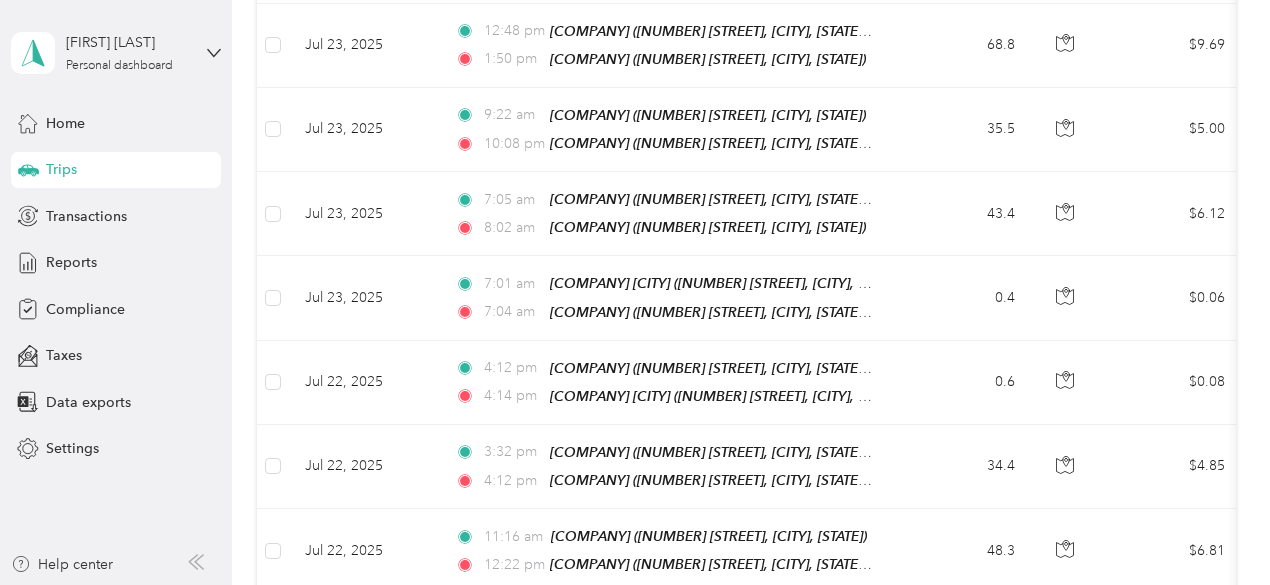 scroll, scrollTop: 1872, scrollLeft: 0, axis: vertical 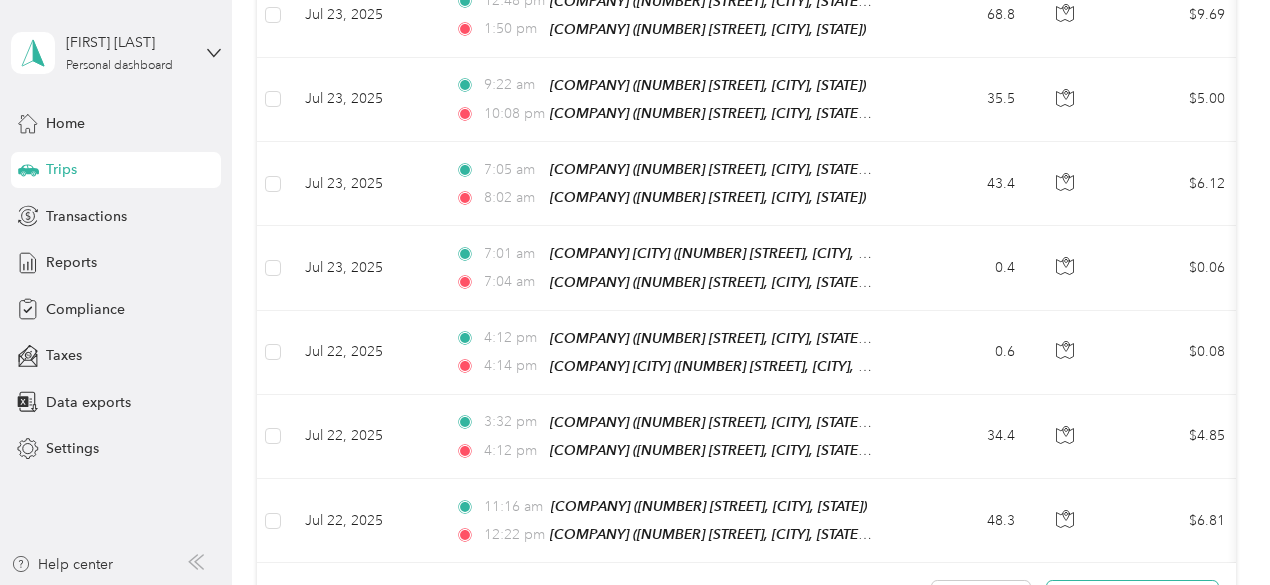 click at bounding box center (1132, 598) 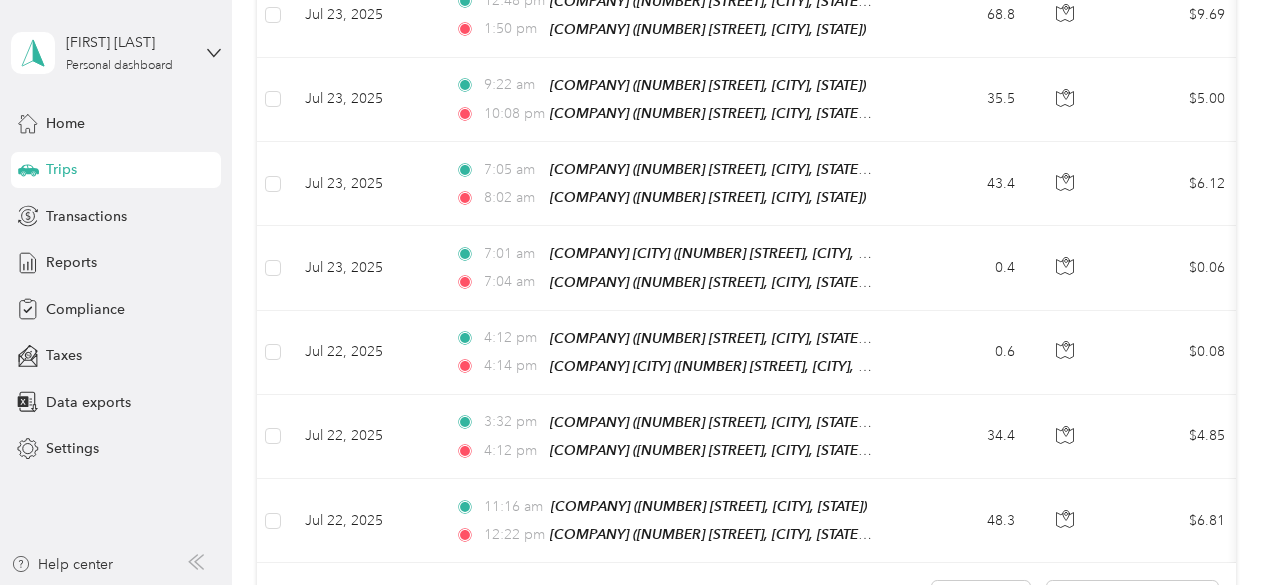 click on "100 per load" at bounding box center (1127, 518) 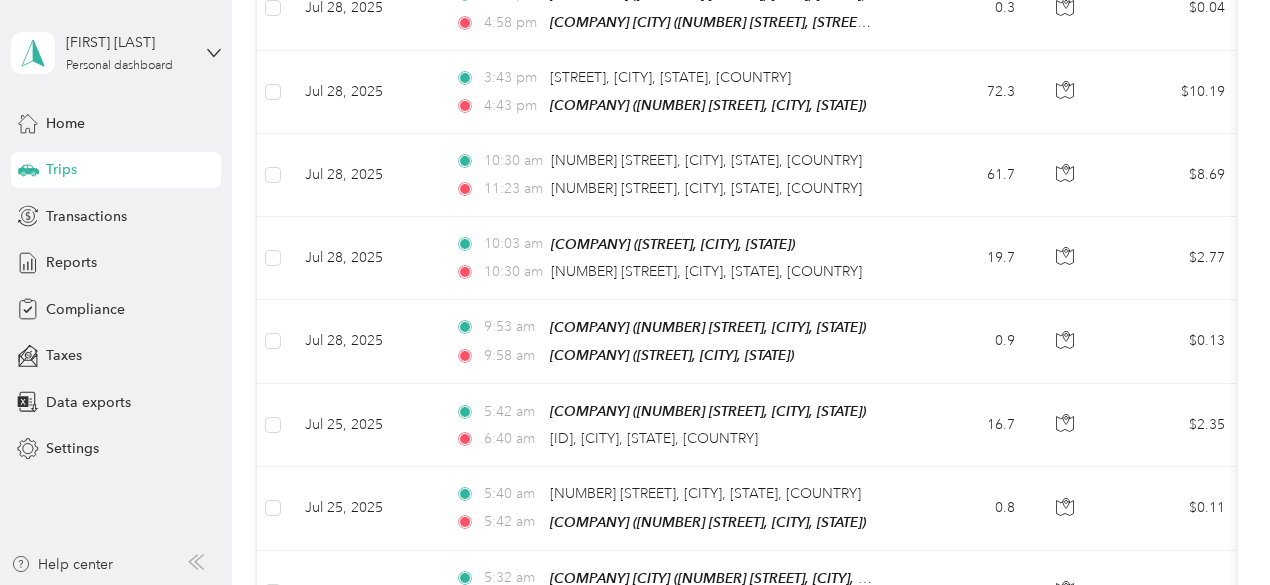 scroll, scrollTop: 1872, scrollLeft: 0, axis: vertical 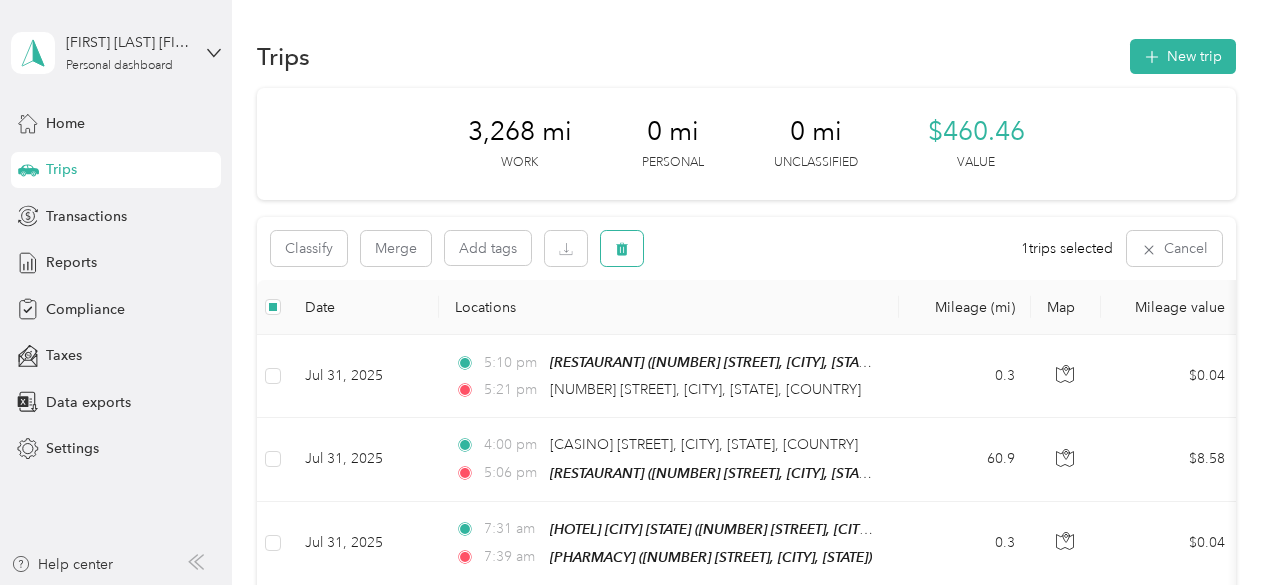 click at bounding box center [622, 248] 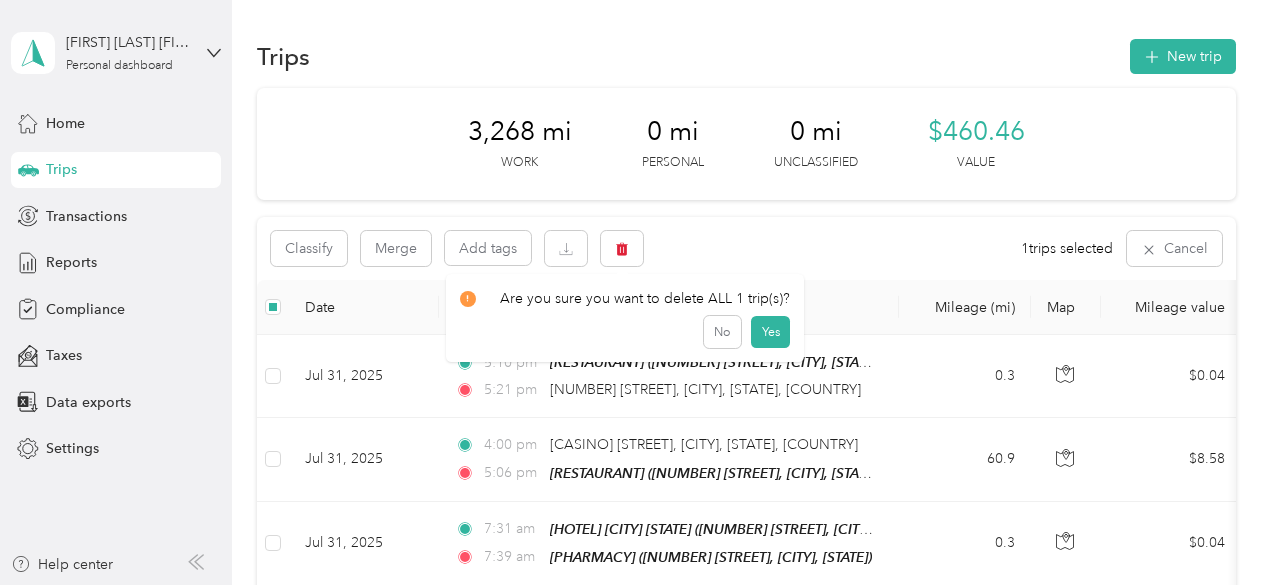 click on "Yes" at bounding box center (770, 332) 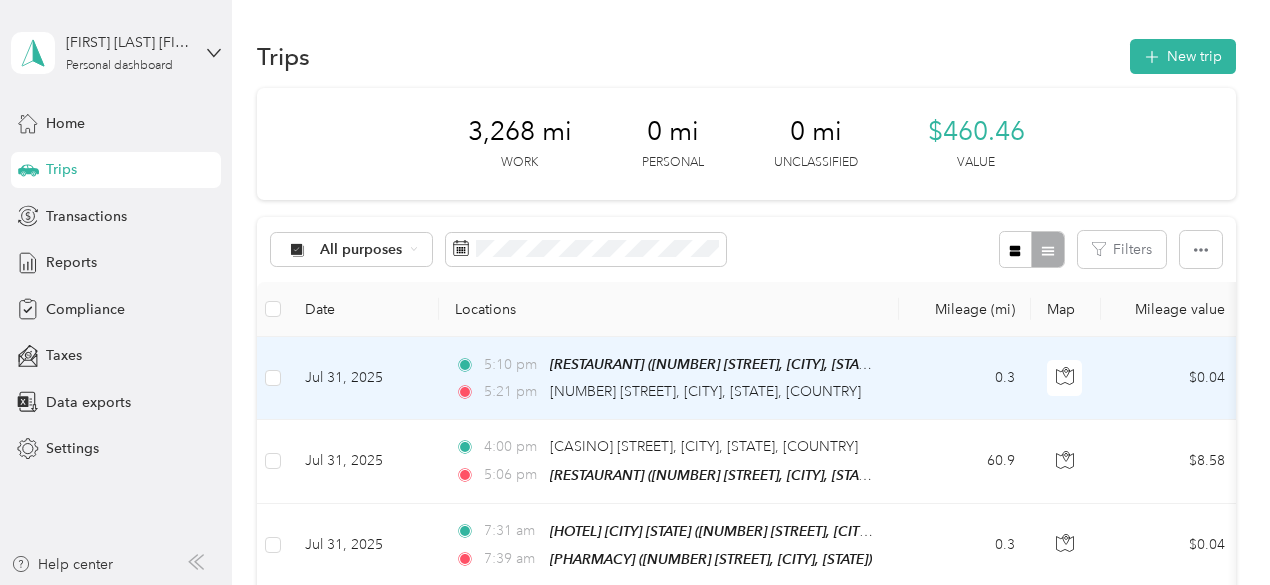 click on "5:10 pm Blu Restaurant  (2081 Post Road, Warwick, Rhode Island) 5:21 pm 2082 Post Road, Warwick, Rhode Island, United States" at bounding box center [669, 378] 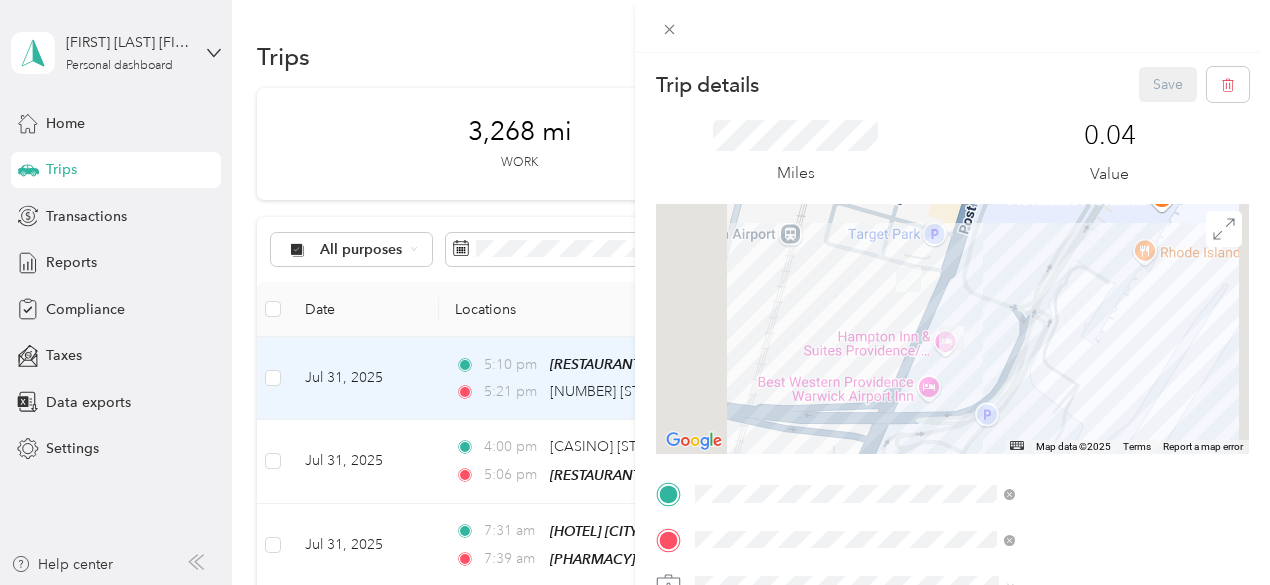 click on "Trip details Save This trip cannot be edited because it is either under review, approved, or paid. Contact your Team Manager to edit it. Miles 0.04 Value  ← Move left → Move right ↑ Move up ↓ Move down + Zoom in - Zoom out Home Jump left by 75% End Jump right by 75% Page Up Jump up by 75% Page Down Jump down by 75% Map Data Map data ©2025 Map data ©2025 100 m  Click to toggle between metric and imperial units Terms Report a map error TO Add photo" at bounding box center (635, 292) 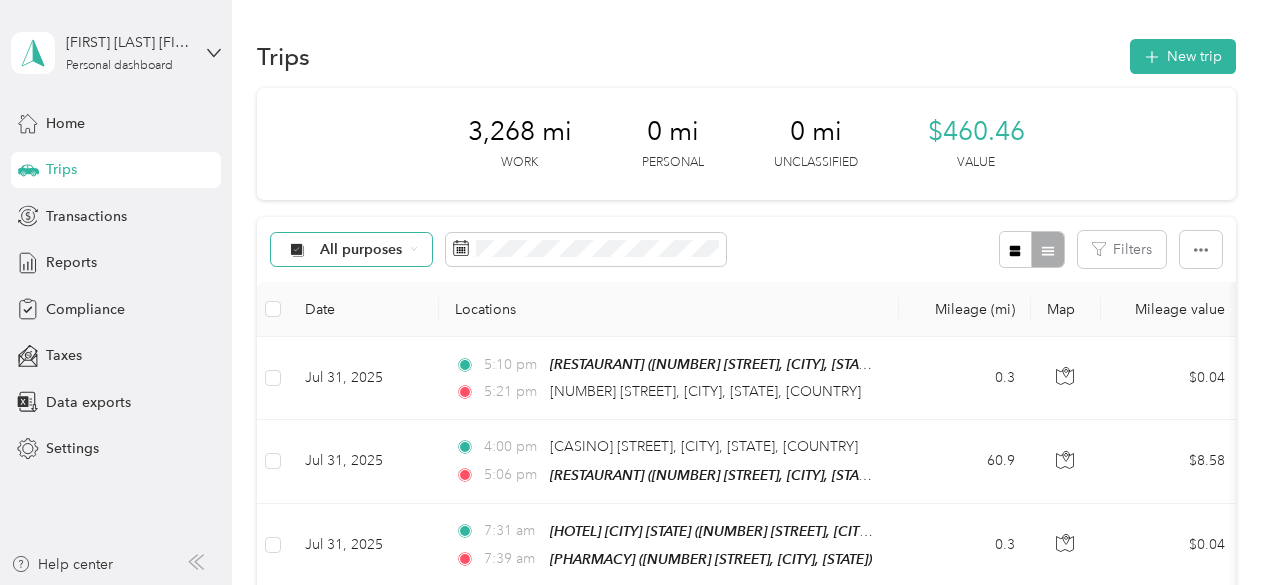 click on "All purposes" at bounding box center (344, 250) 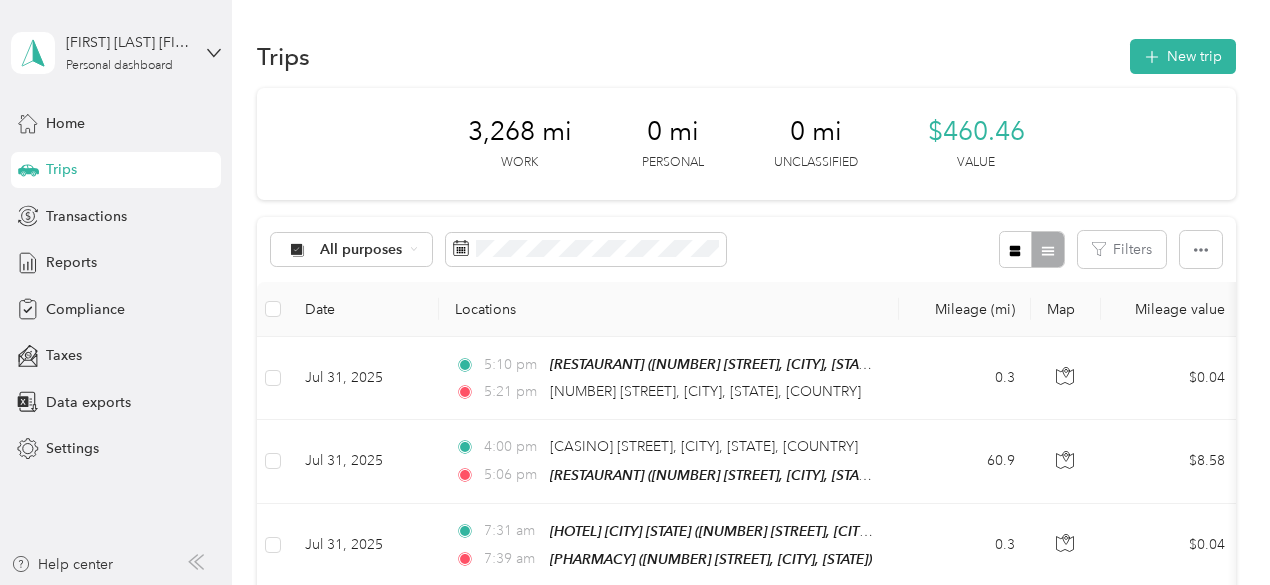 click on "Jeanne B.	 Marty Personal dashboard Home Trips Transactions Reports Compliance Taxes Data exports Settings   Help center Trips New trip 3,268   mi Work 0   mi Personal 0   mi Unclassified $460.46 Value All purposes Filters Date Locations Mileage (mi) Map Mileage value Purpose Track Method Report                     Jul 31, 2025 5:10 pm Blu Restaurant  (2081 Post Road, Warwick, Rhode Island) 5:21 pm 2082 Post Road, Warwick, Rhode Island, United States 0.3 $0.04 Acosta Manual 2025 July 16-31 Jul 31, 2025 4:00 pm Mohegan Sun Boulevard, Uncasville, Connecticut, United States 5:06 pm Blu Restaurant  (2081 Post Road, Warwick, Rhode Island) 60.9 $8.58 Acosta Manual 2025 July 16-31 Jul 31, 2025 7:31 am Hampton Inn Groton CT  (300 Long Hill Road, Long Hill, Connecticut) 7:39 am Walgreens (441 Long Hill Rd, Groton, CT) 0.3 $0.04 Acosta Manual 2025 July 16-31 Jul 28, 2025 4:55 pm Walgreens (441 Long Hill Rd, Groton, CT) 4:58 pm Hampton Inn Groton CT  (300 Long Hill Road, Long Hill, Connecticut) 0.3 $0.04 72.3" at bounding box center [630, 292] 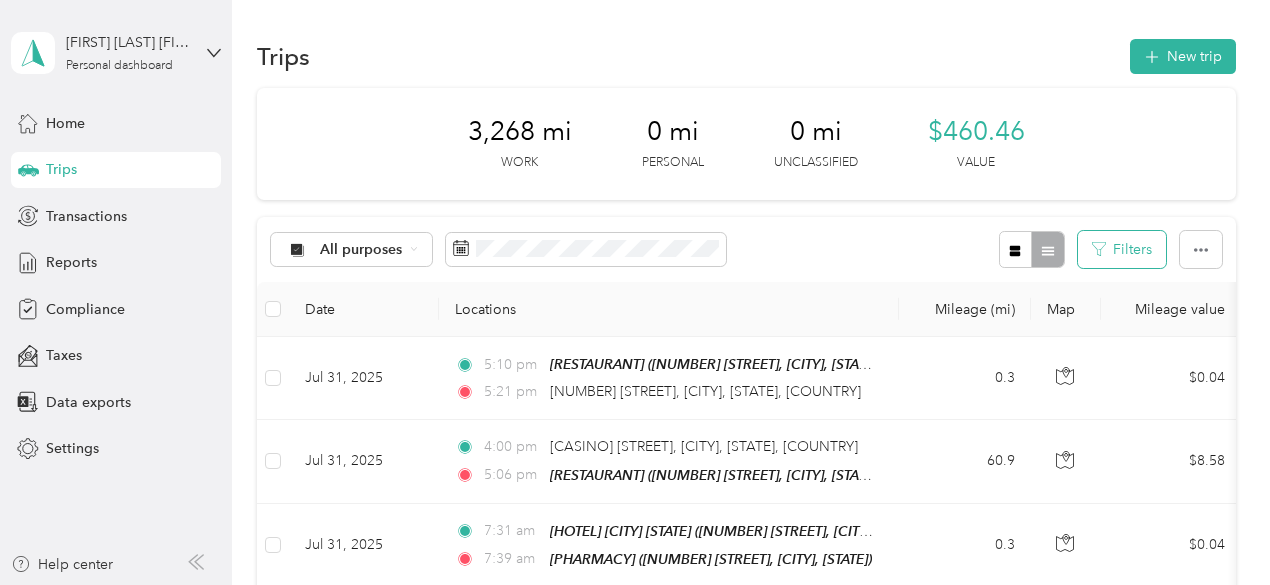 click on "Filters" at bounding box center [1122, 249] 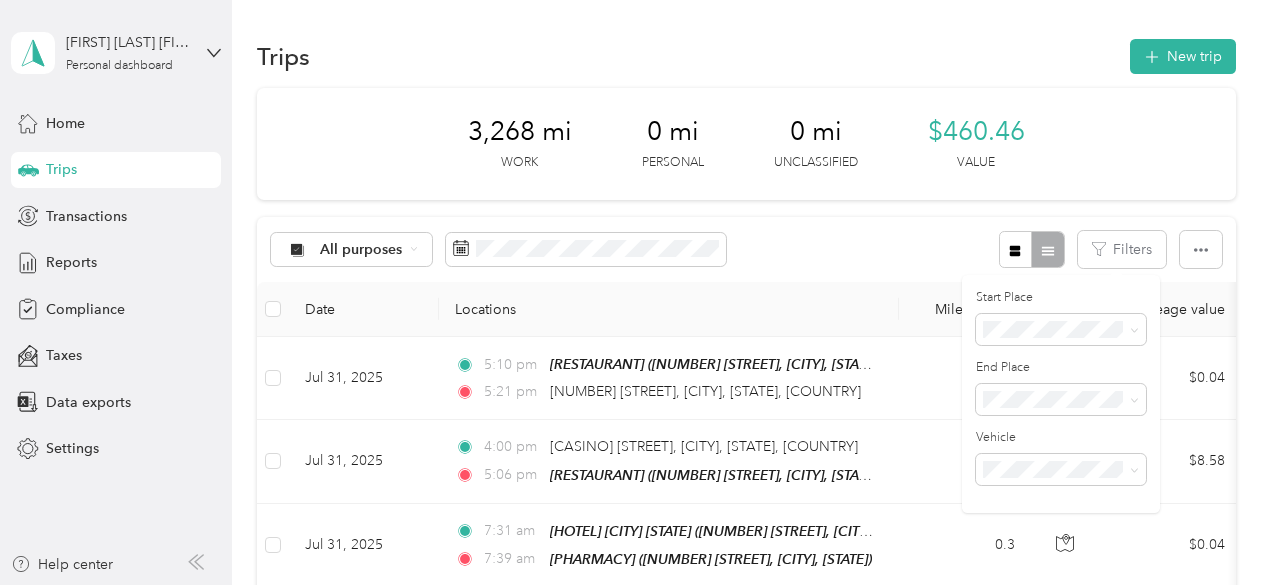click on "All purposes Filters" at bounding box center (746, 249) 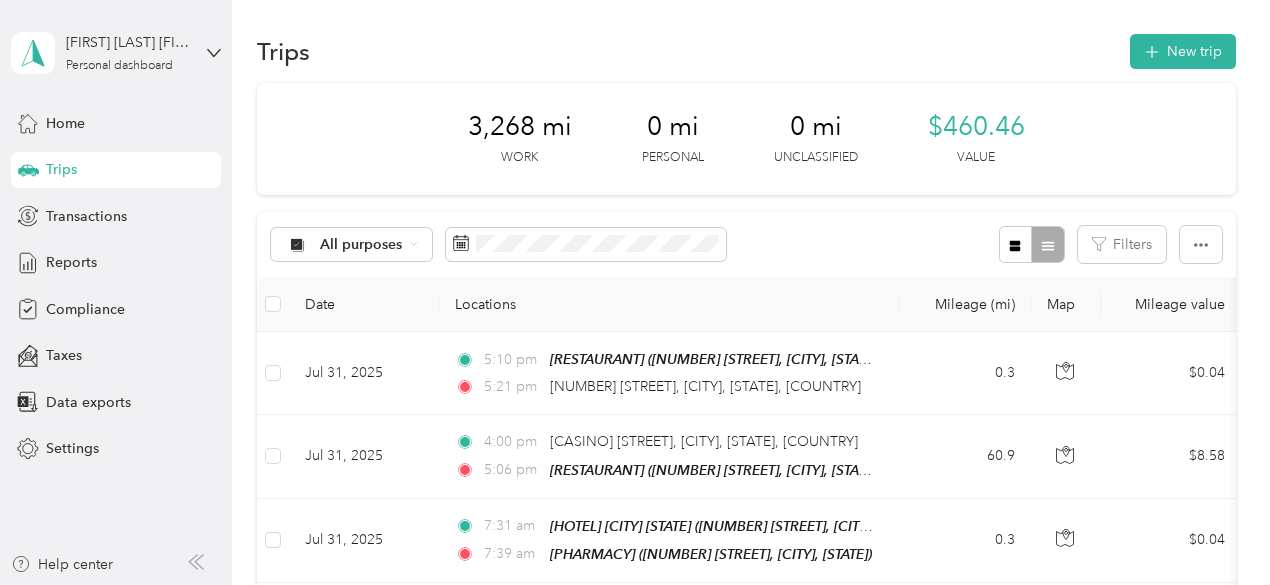 scroll, scrollTop: 0, scrollLeft: 0, axis: both 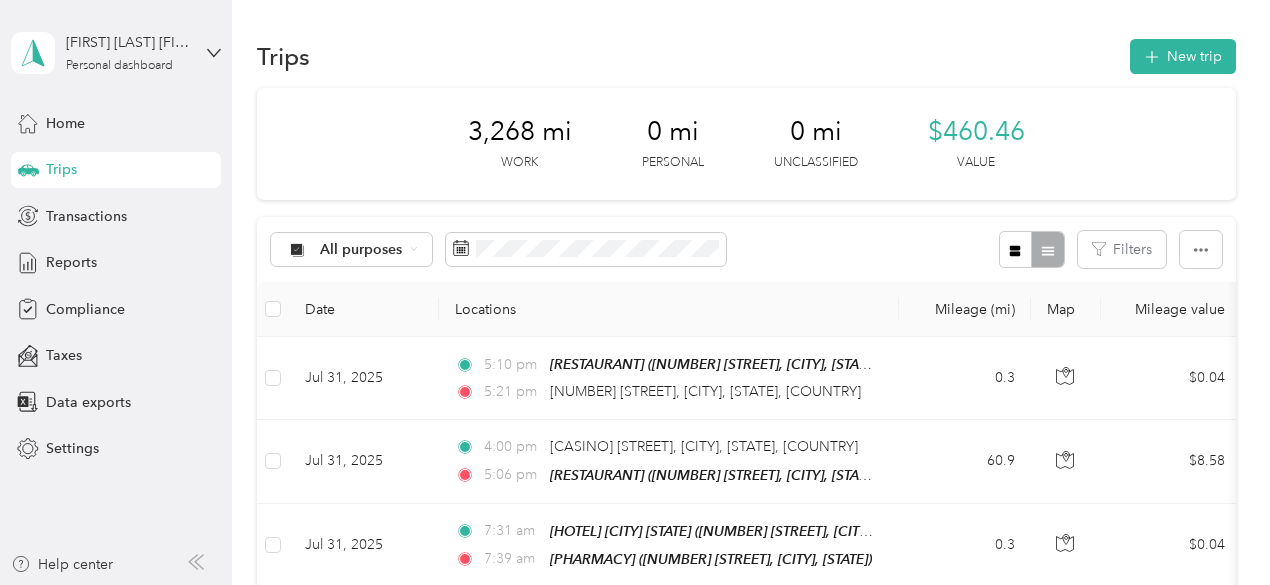 click on "All purposes Filters" at bounding box center [746, 249] 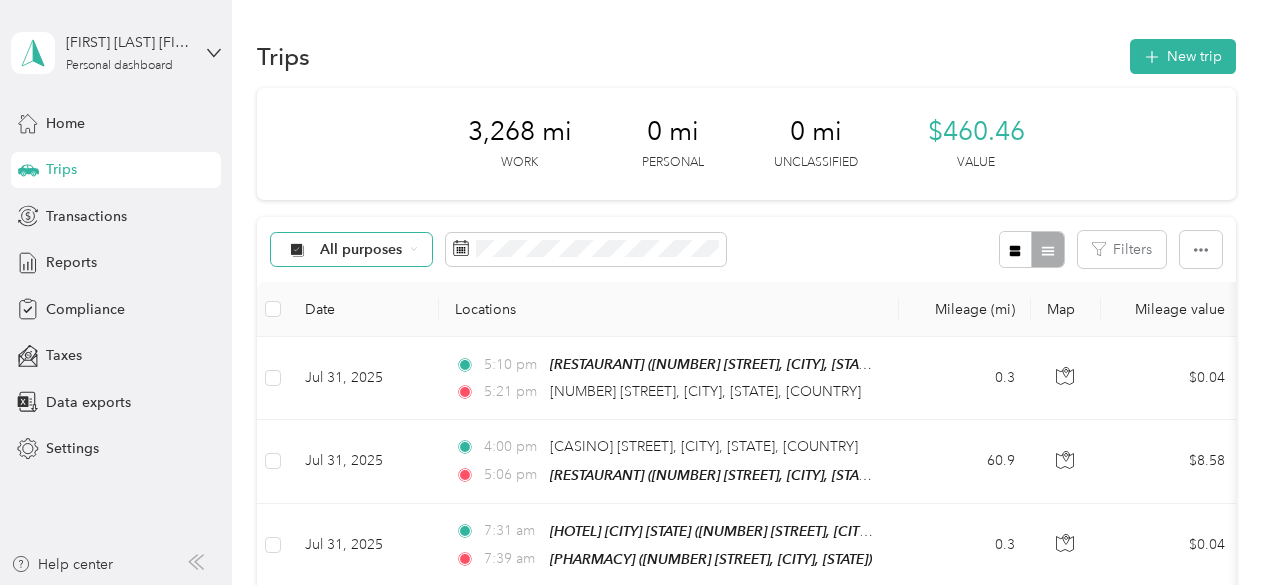 click 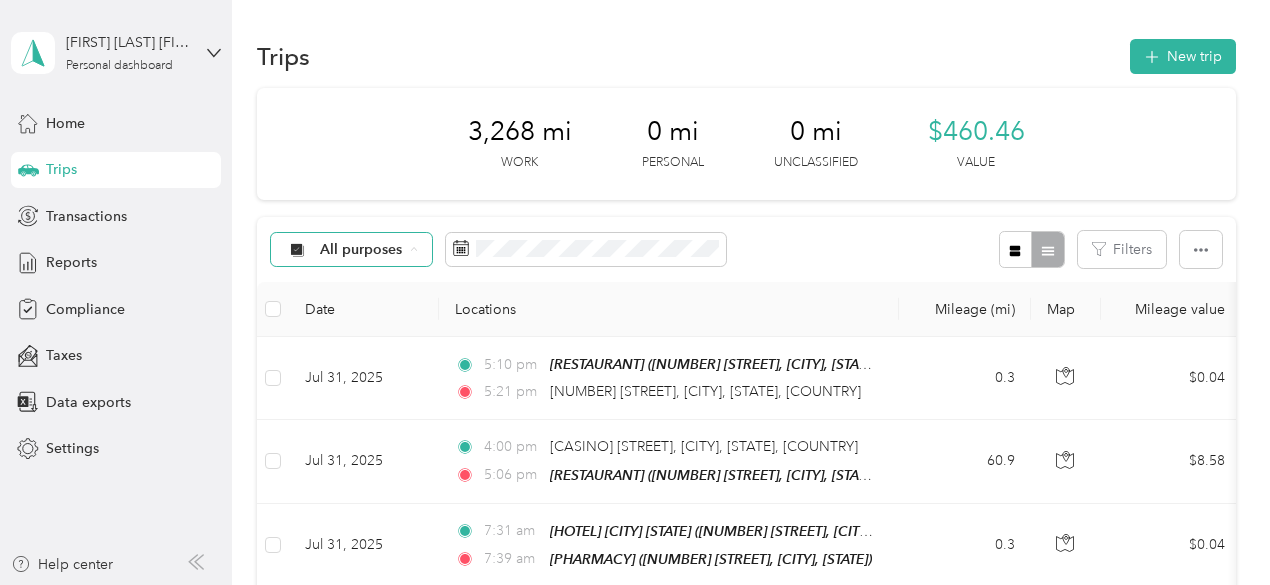 click on "Personal" at bounding box center [351, 390] 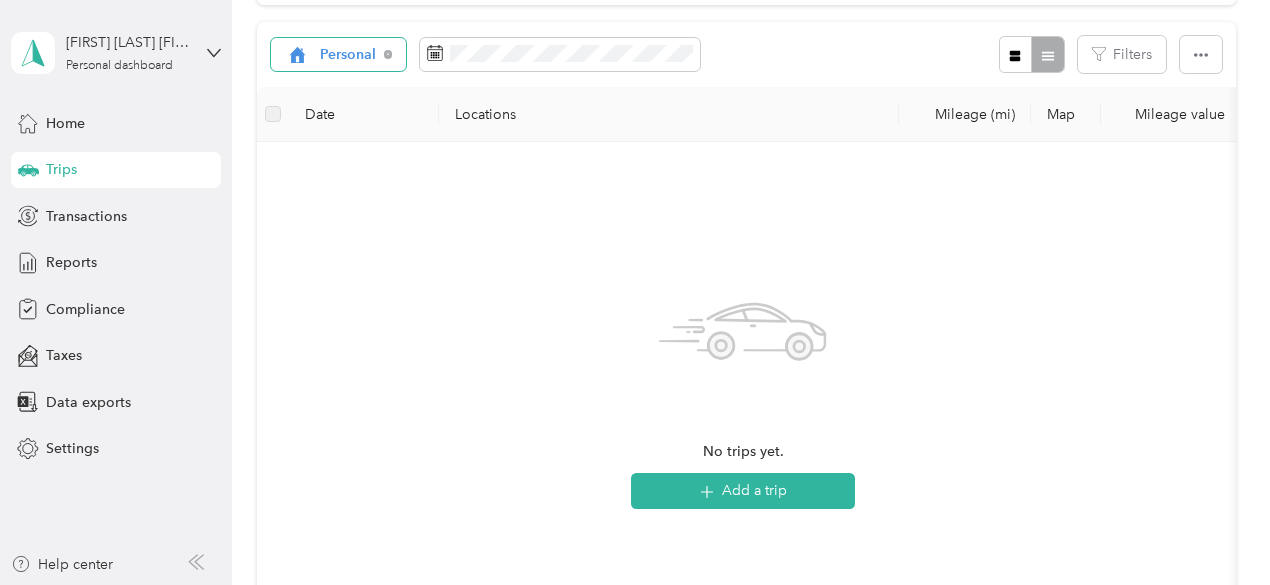 scroll, scrollTop: 0, scrollLeft: 0, axis: both 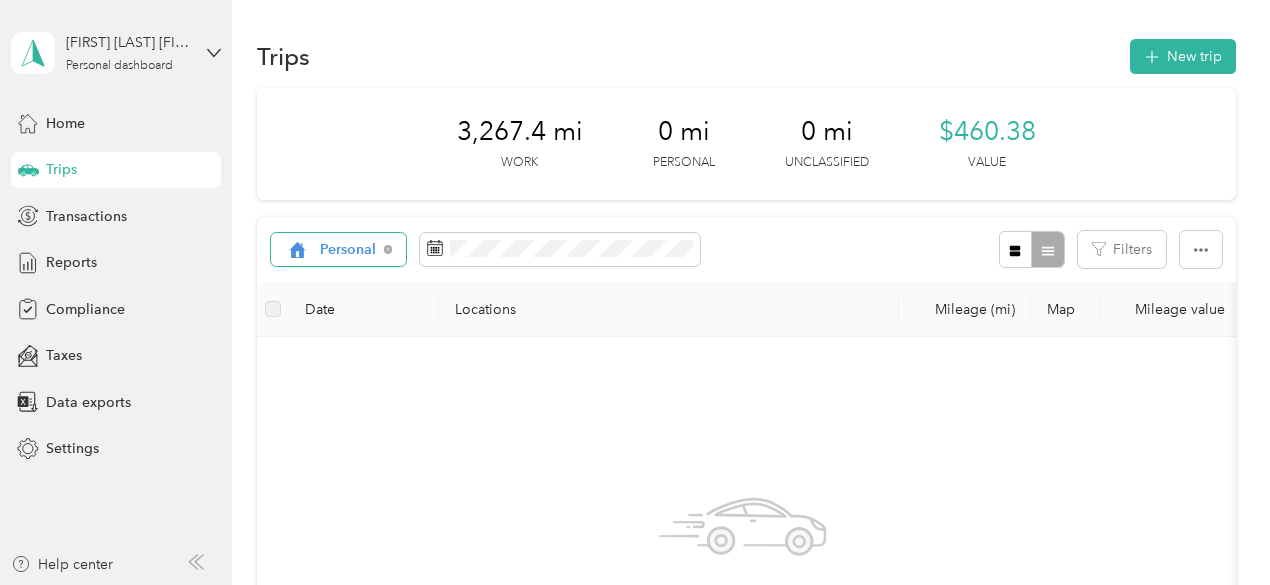 click on "Personal" at bounding box center (339, 250) 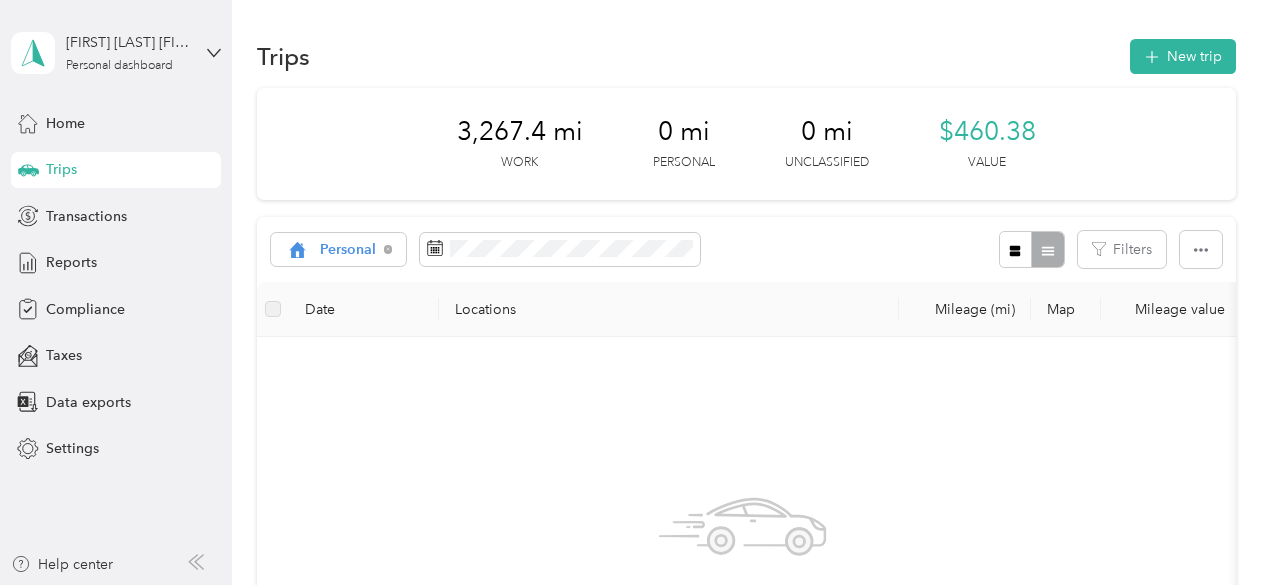 click on "All purposes Unclassified Acosta Personal" at bounding box center (344, 328) 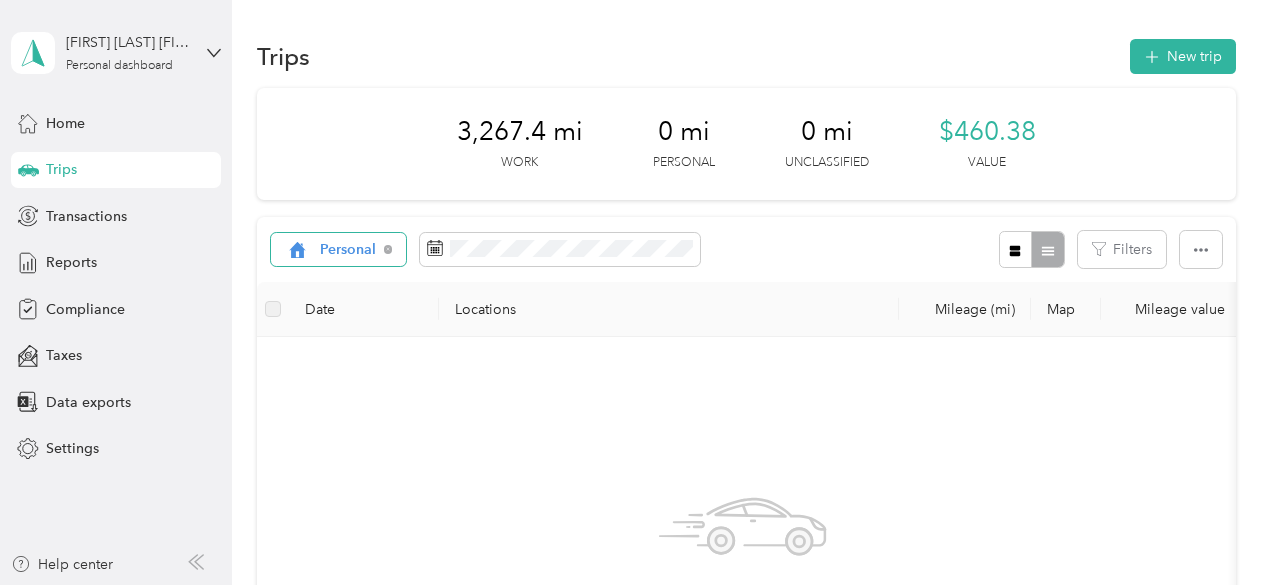 click on "Personal" at bounding box center (348, 250) 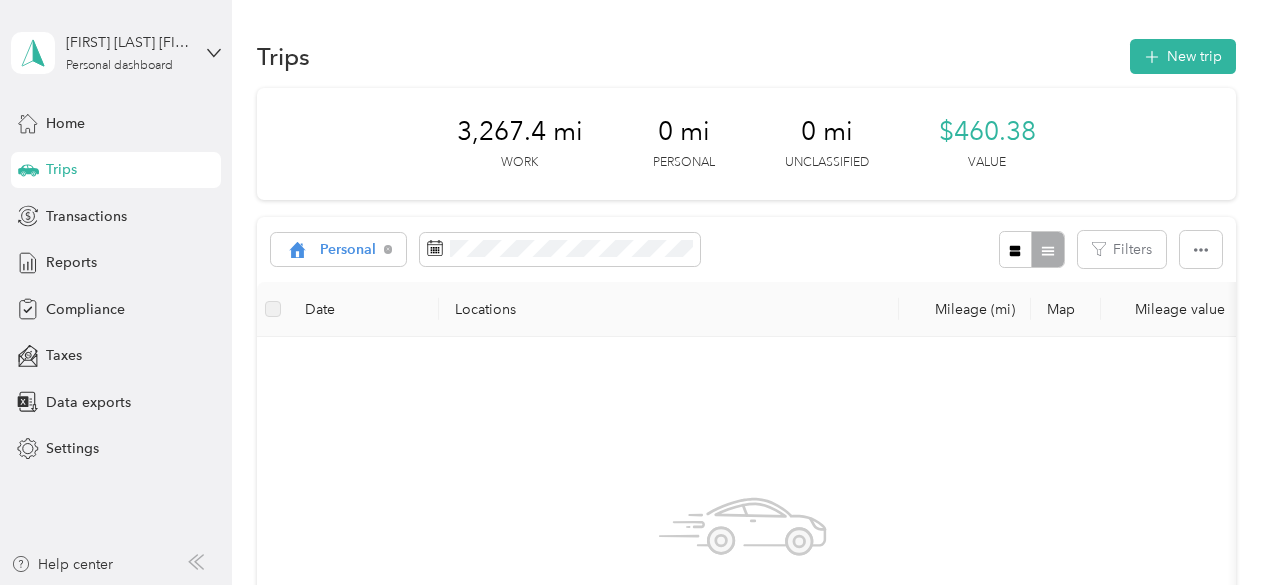 click on "Unclassified" at bounding box center [344, 310] 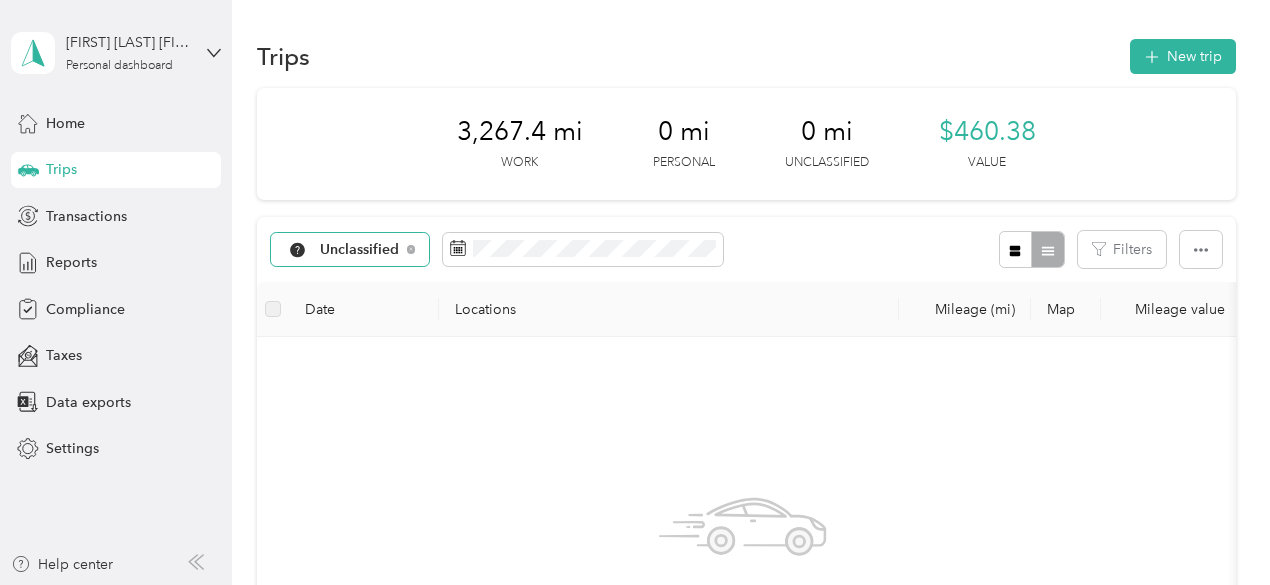 click on "Unclassified" at bounding box center [360, 250] 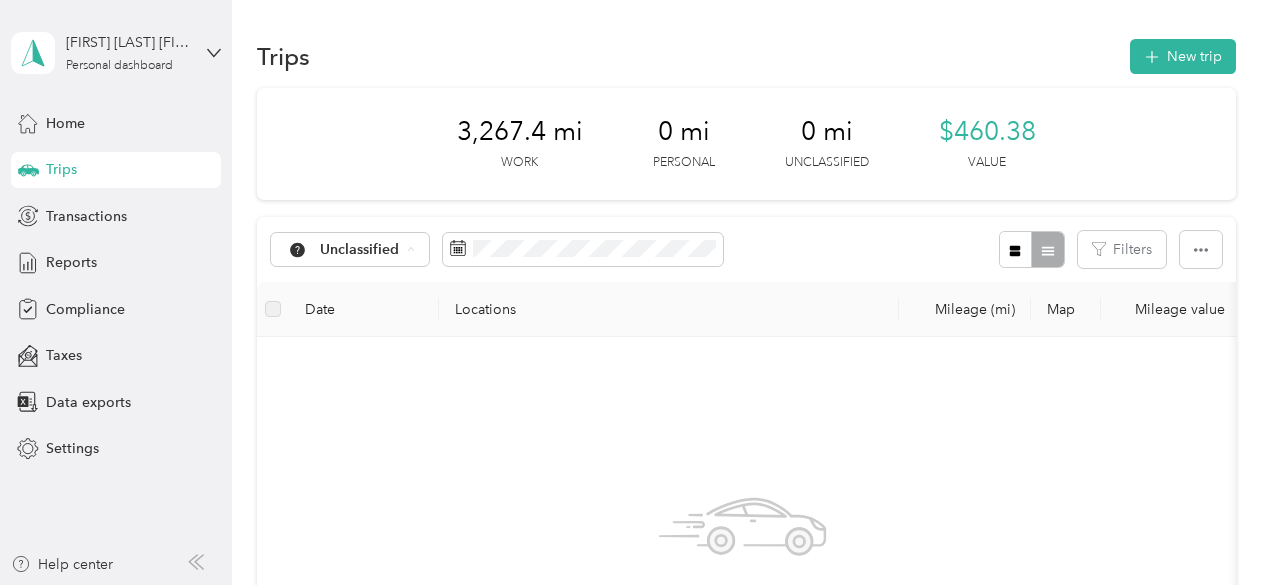 click on "All purposes" at bounding box center [354, 285] 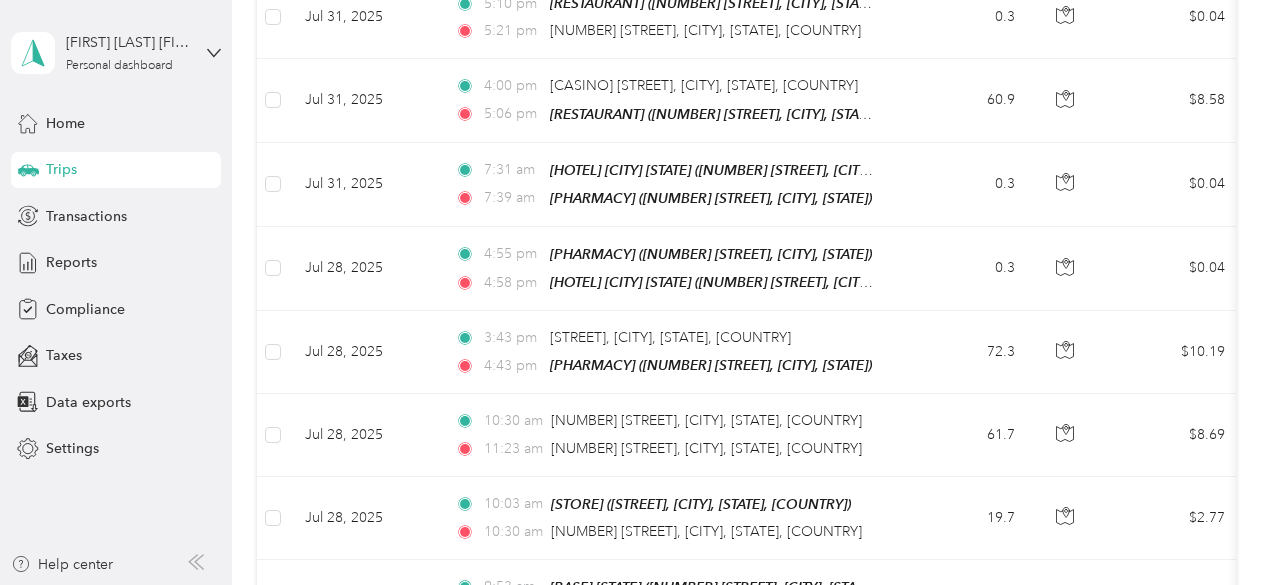 scroll, scrollTop: 372, scrollLeft: 0, axis: vertical 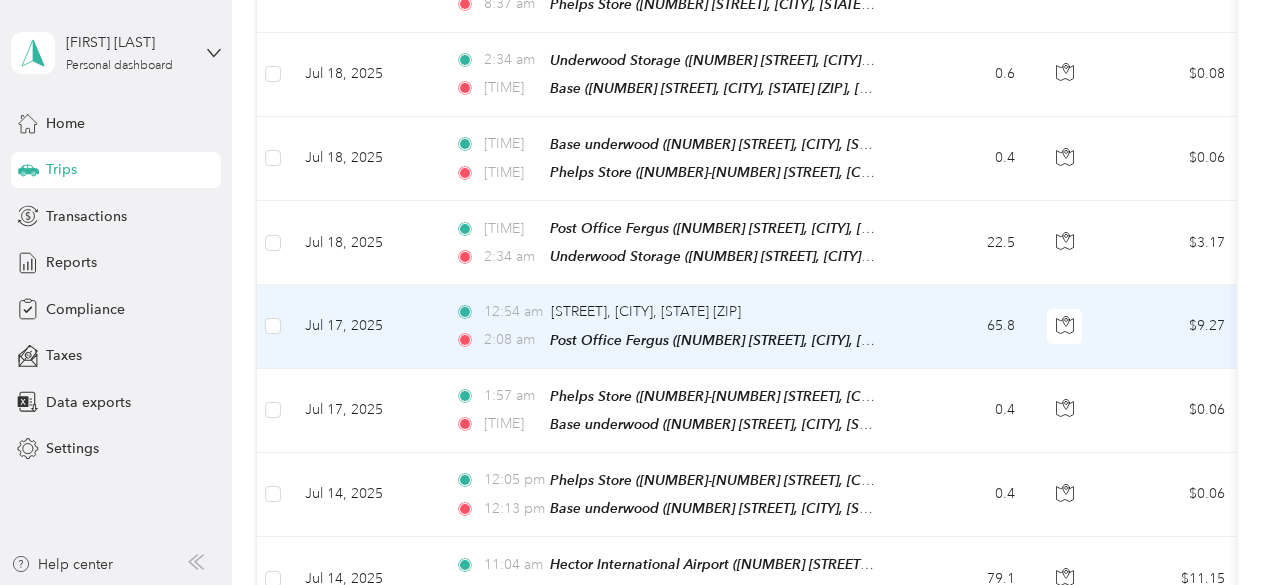 click on "12:54 am Dakota Dr, Fargo, ND 58102, USA  2:08 am Post Office Fergus (1011 Western Ave, Fergus Falls, MN 56537, USA , Otter Tail County, Minnesota)" at bounding box center (665, 326) 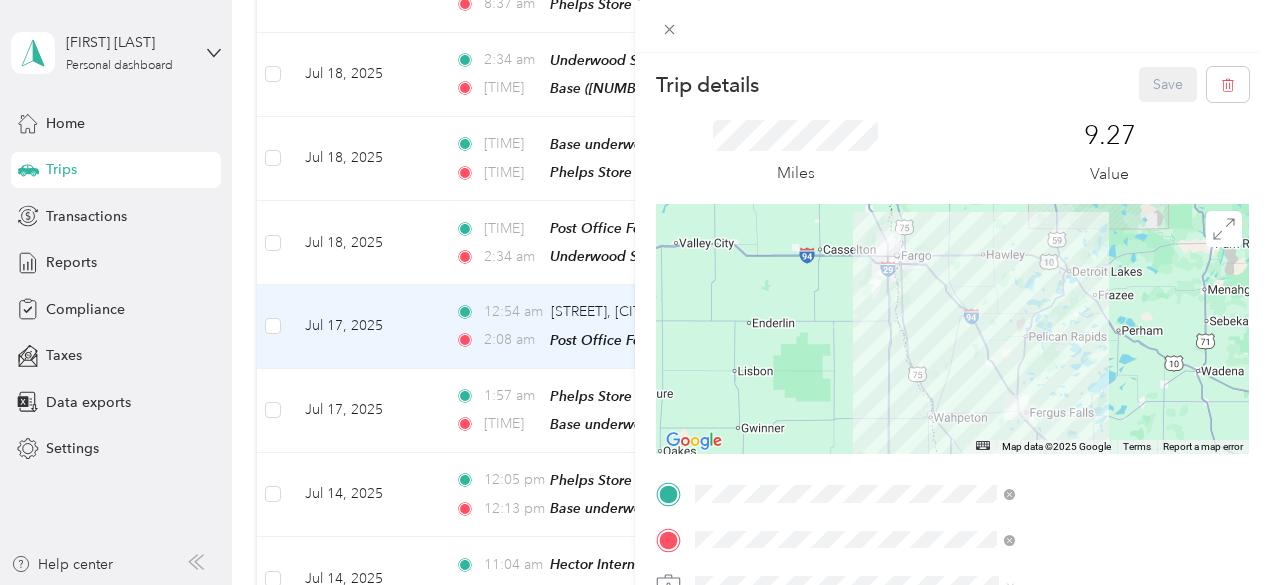 click on "Trip details Save This trip cannot be edited because it is either under review, approved, or paid. Contact your Team Manager to edit it. Miles 9.27 Value  ← Move left → Move right ↑ Move up ↓ Move down + Zoom in - Zoom out Home Jump left by 75% End Jump right by 75% Page Up Jump up by 75% Page Down Jump down by 75% Map Data Map data ©2025 Google Map data ©2025 Google 20 km  Click to toggle between metric and imperial units Terms Report a map error TO Add photo" at bounding box center [635, 292] 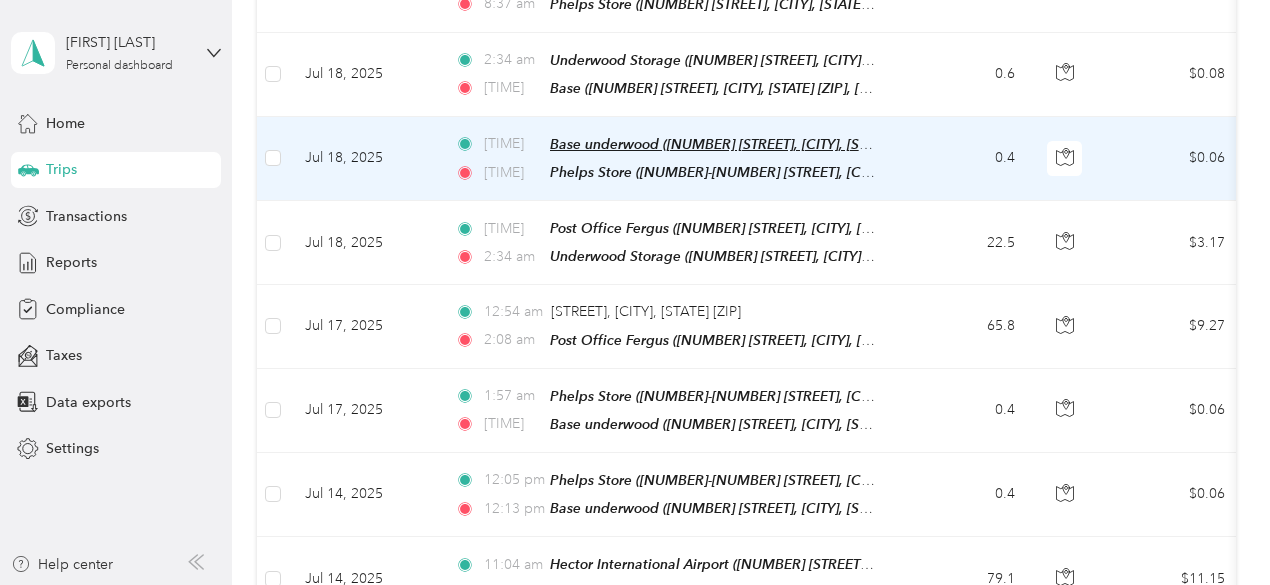 click on "Base [CITY] ([NUMBER] [STREET], [CITY], [STATE] [POSTAL_CODE], [COUNTRY], [COUNTY], [STATE])" at bounding box center (844, 144) 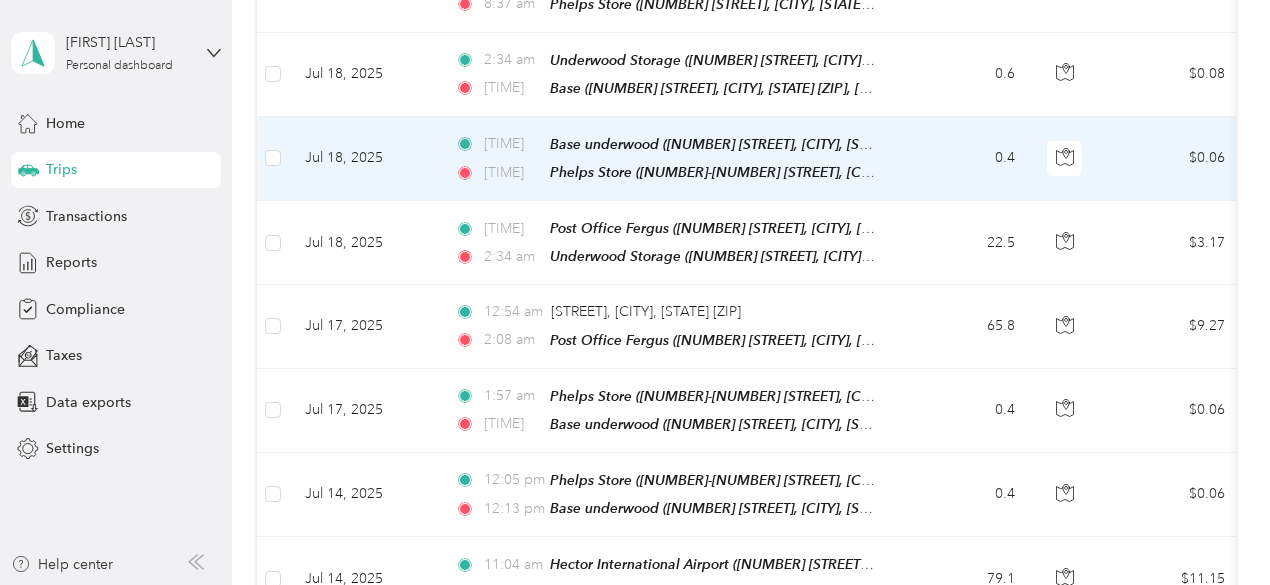 click on "0.4" at bounding box center (965, 159) 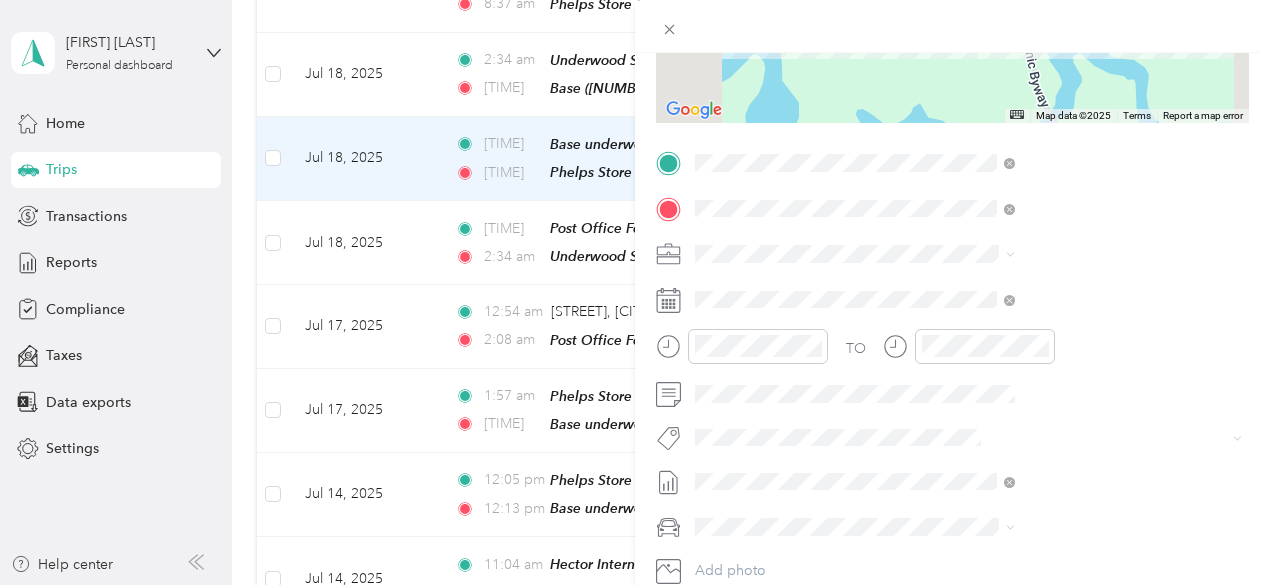 scroll, scrollTop: 328, scrollLeft: 0, axis: vertical 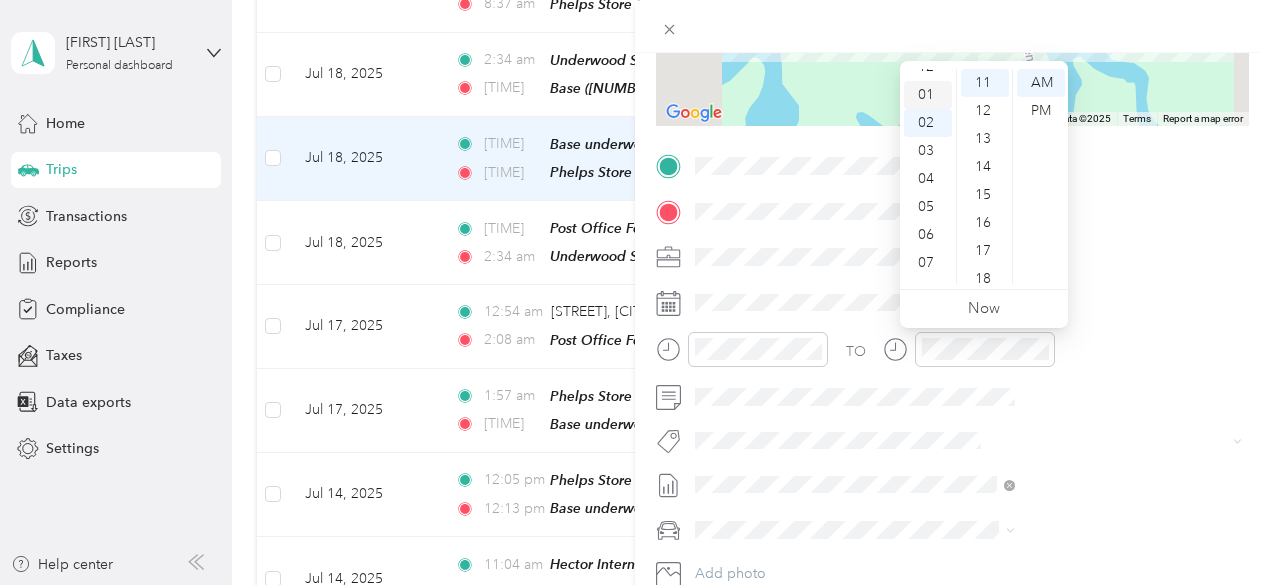click on "01" at bounding box center (928, 95) 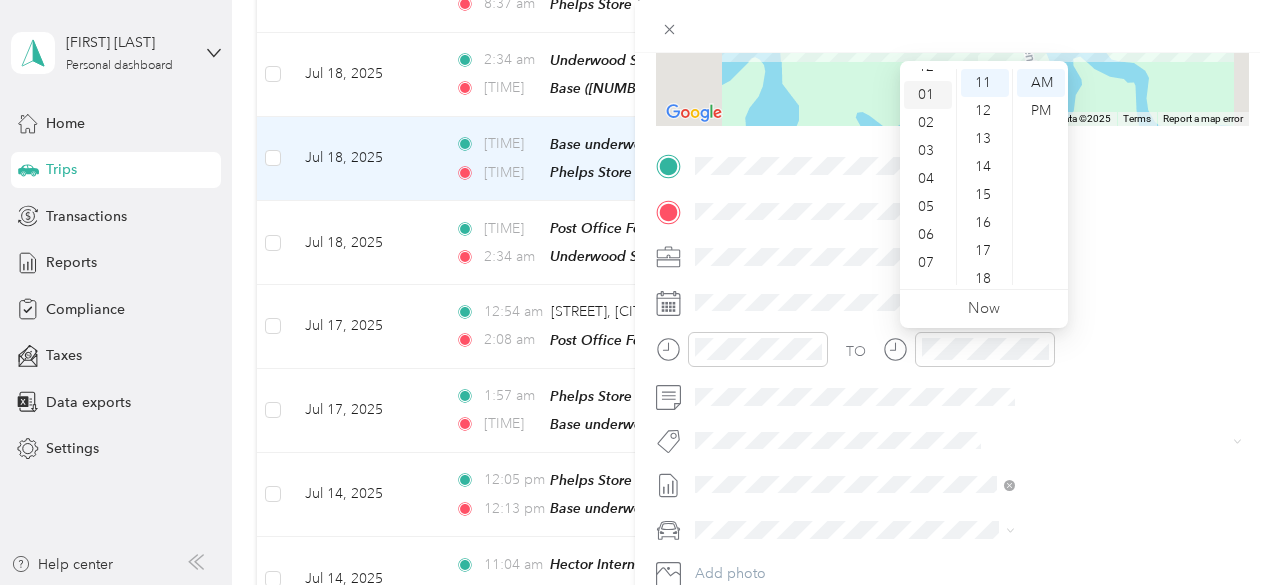 scroll, scrollTop: 28, scrollLeft: 0, axis: vertical 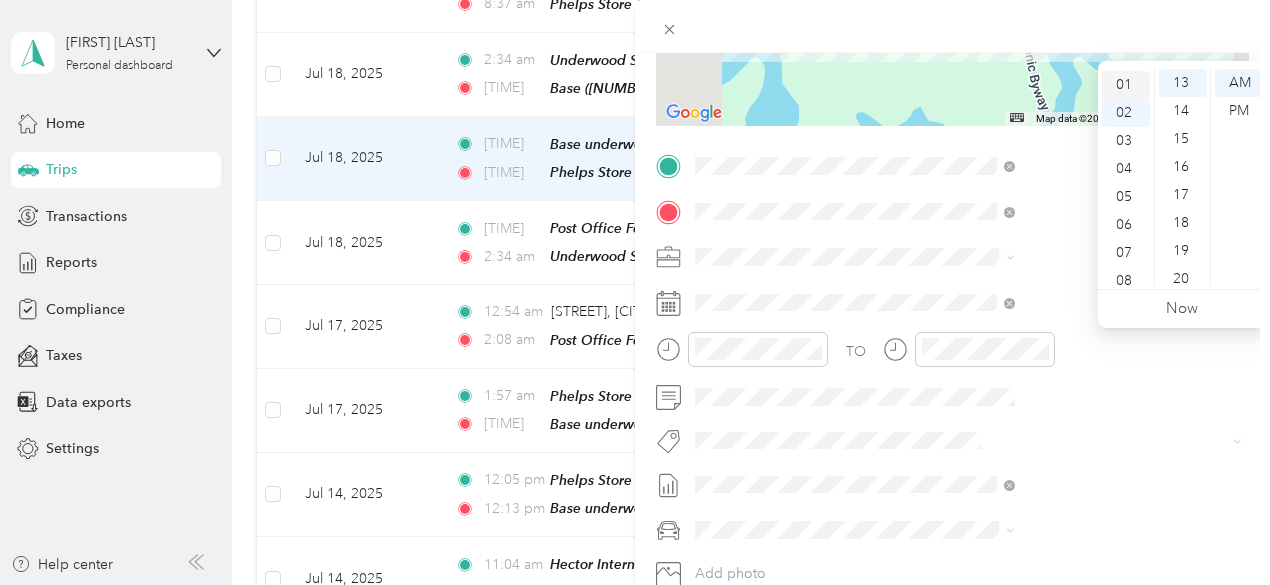 click on "01" at bounding box center (1126, 85) 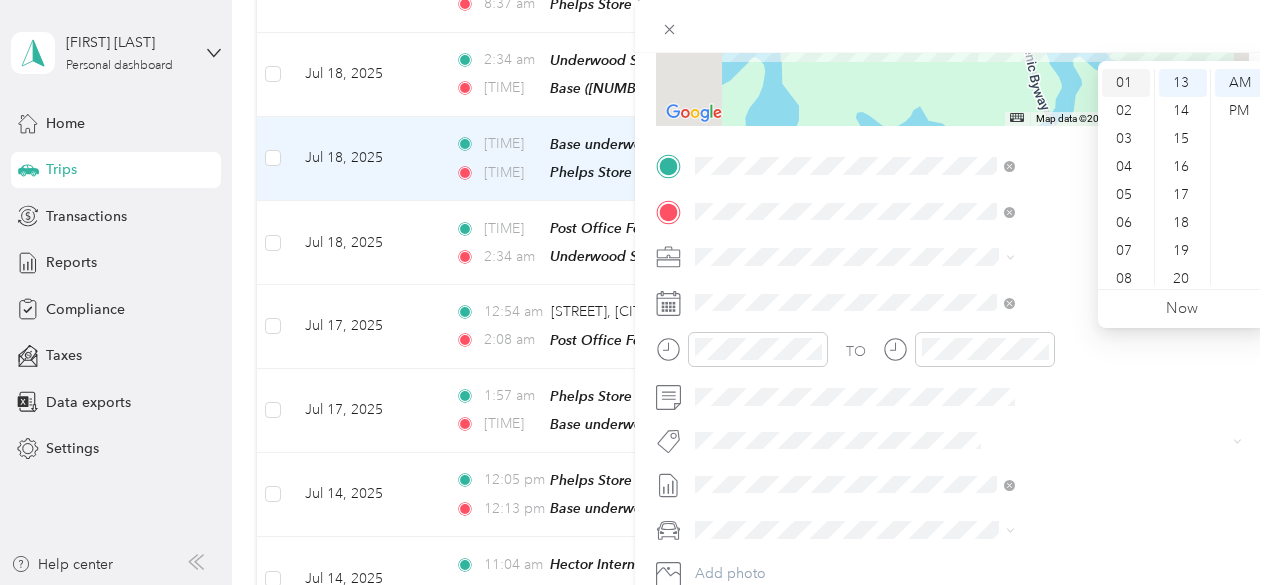 click on "01" at bounding box center [1126, 83] 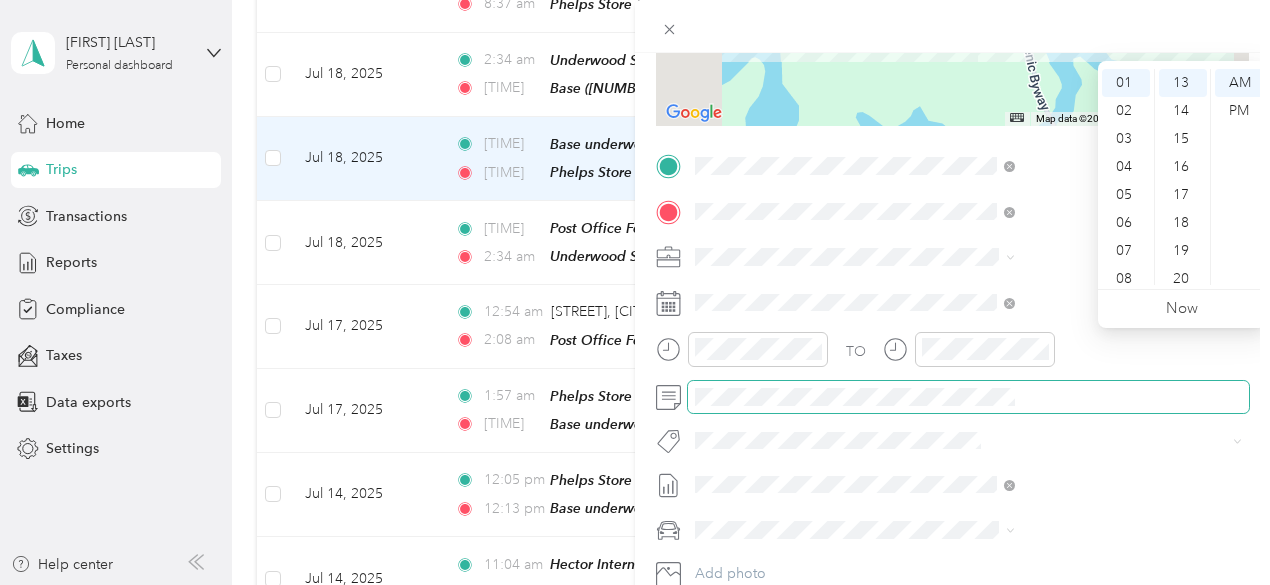 click at bounding box center [968, 397] 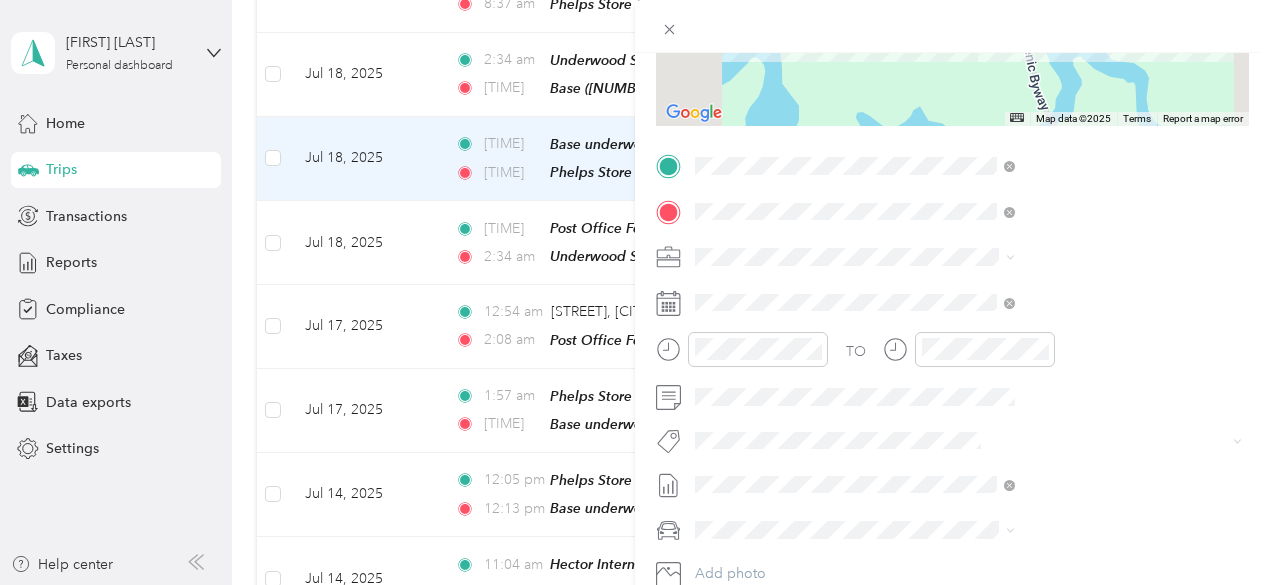 click on "Trip details Save This trip cannot be edited because it is either under review, approved, or paid. Contact your Team Manager to edit it. Miles 0.06 Value  ← Move left → Move right ↑ Move up ↓ Move down + Zoom in - Zoom out Home Jump left by 75% End Jump right by 75% Page Up Jump up by 75% Page Down Jump down by 75% Map Data Map data ©2025 Map data ©2025 200 m  Click to toggle between metric and imperial units Terms Report a map error TO Add photo" at bounding box center (635, 292) 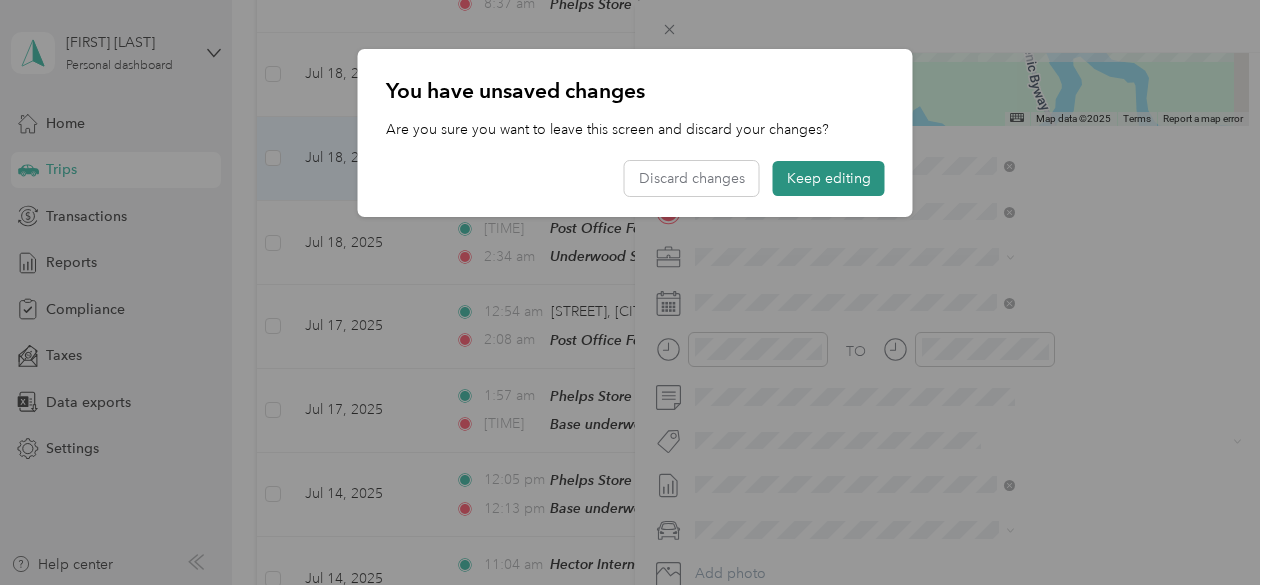 click on "Keep editing" at bounding box center (829, 178) 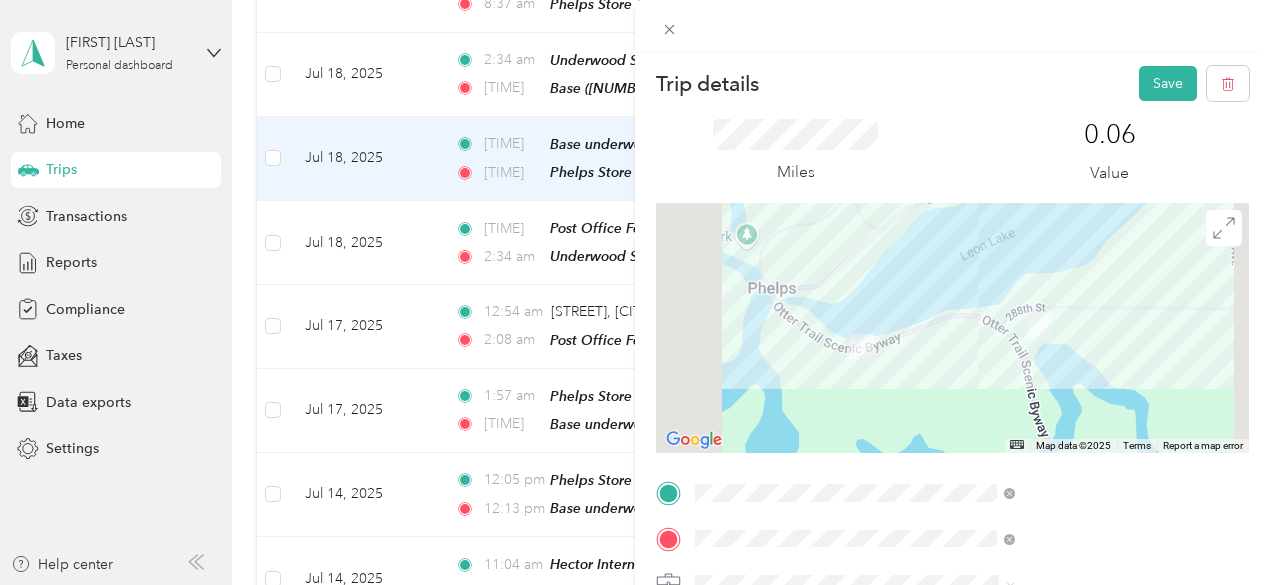 scroll, scrollTop: 4, scrollLeft: 0, axis: vertical 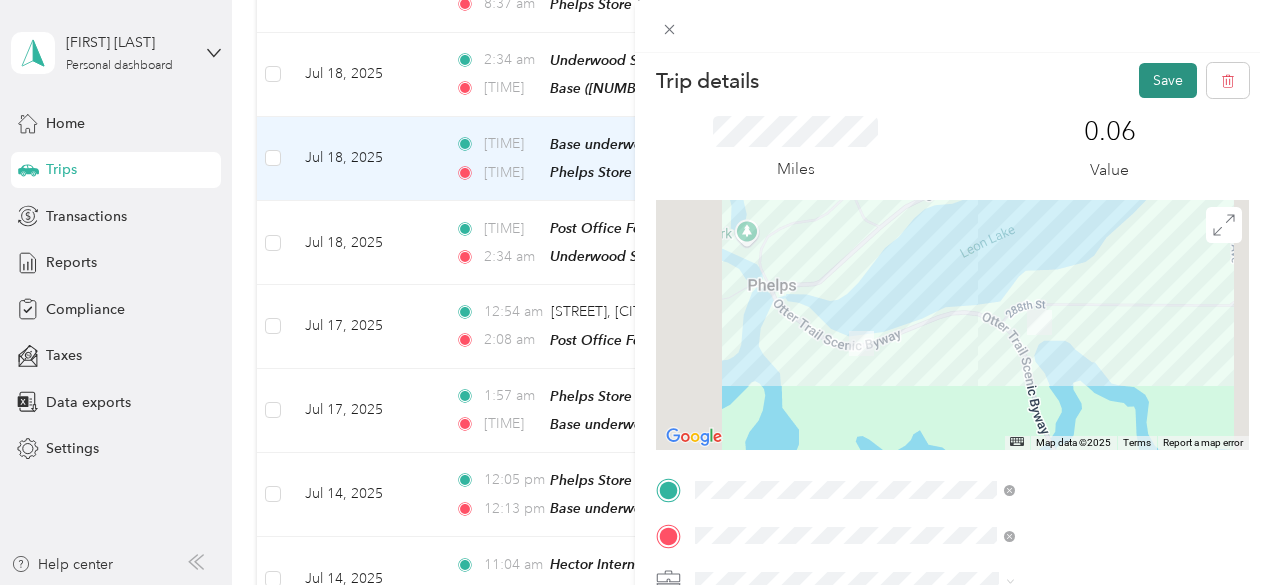 click on "Save" at bounding box center [1168, 80] 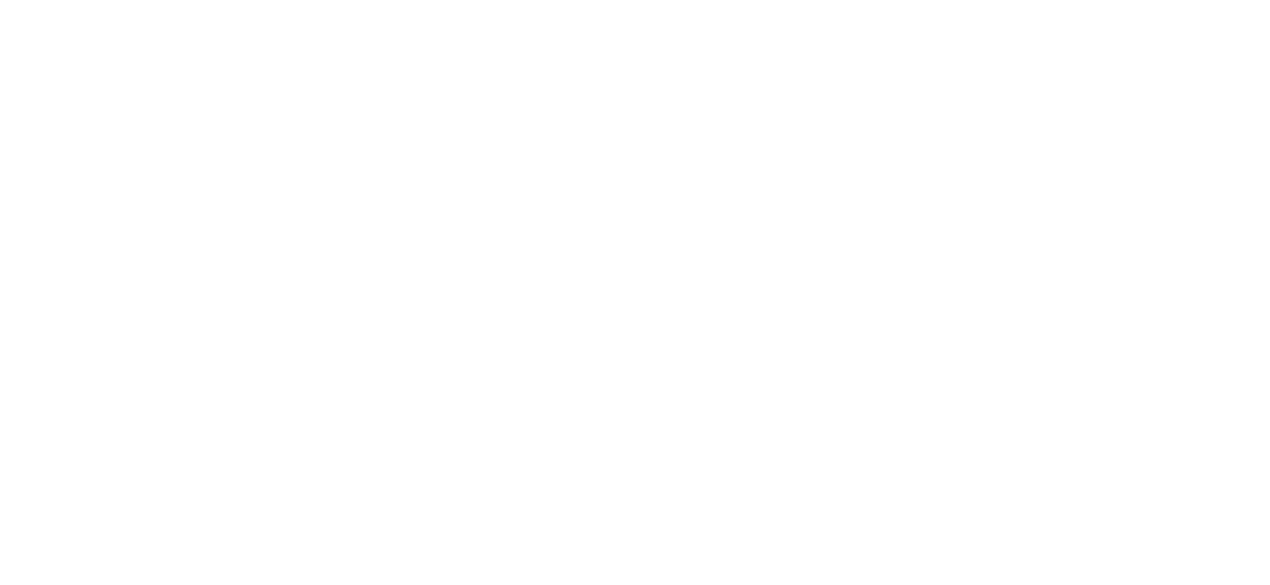 scroll, scrollTop: 0, scrollLeft: 0, axis: both 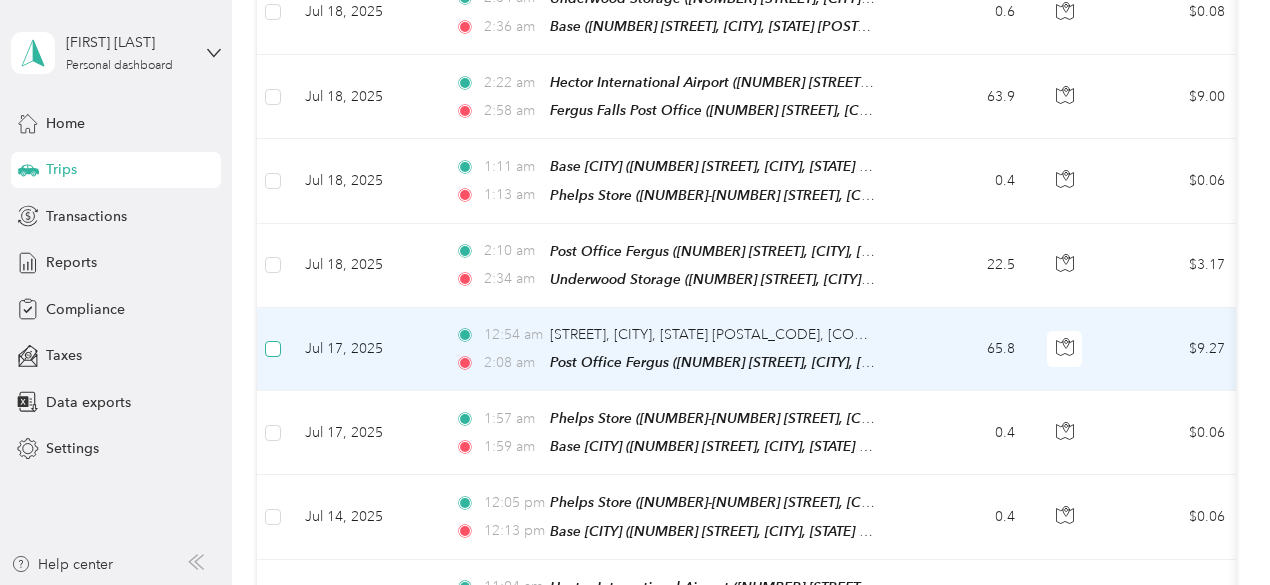 click at bounding box center (273, 349) 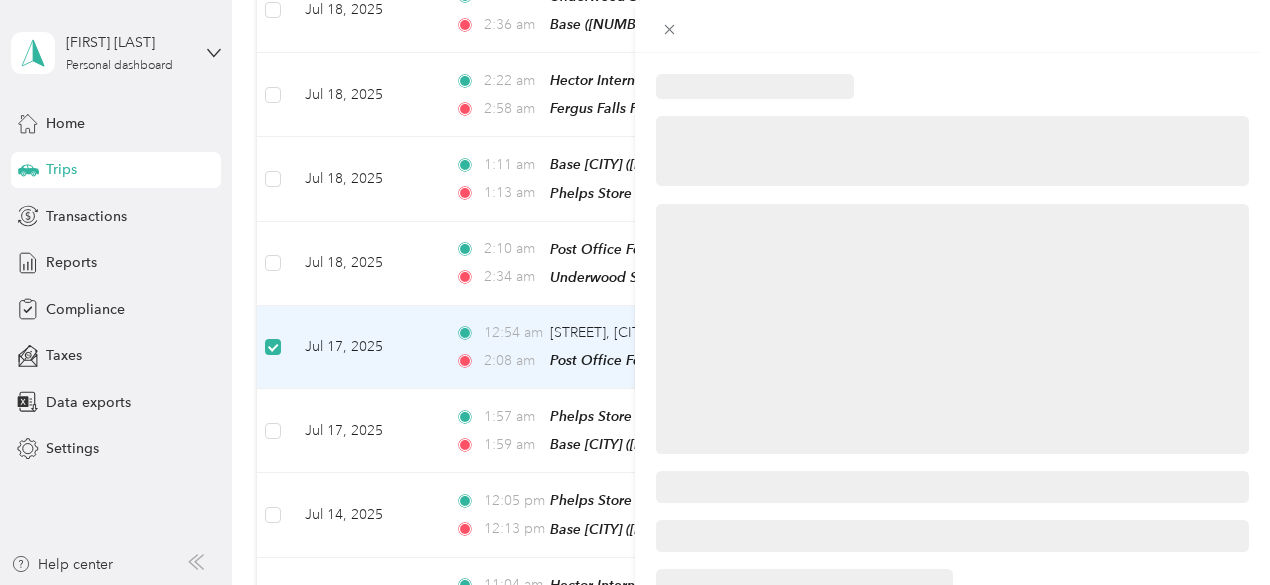 scroll, scrollTop: 4313, scrollLeft: 0, axis: vertical 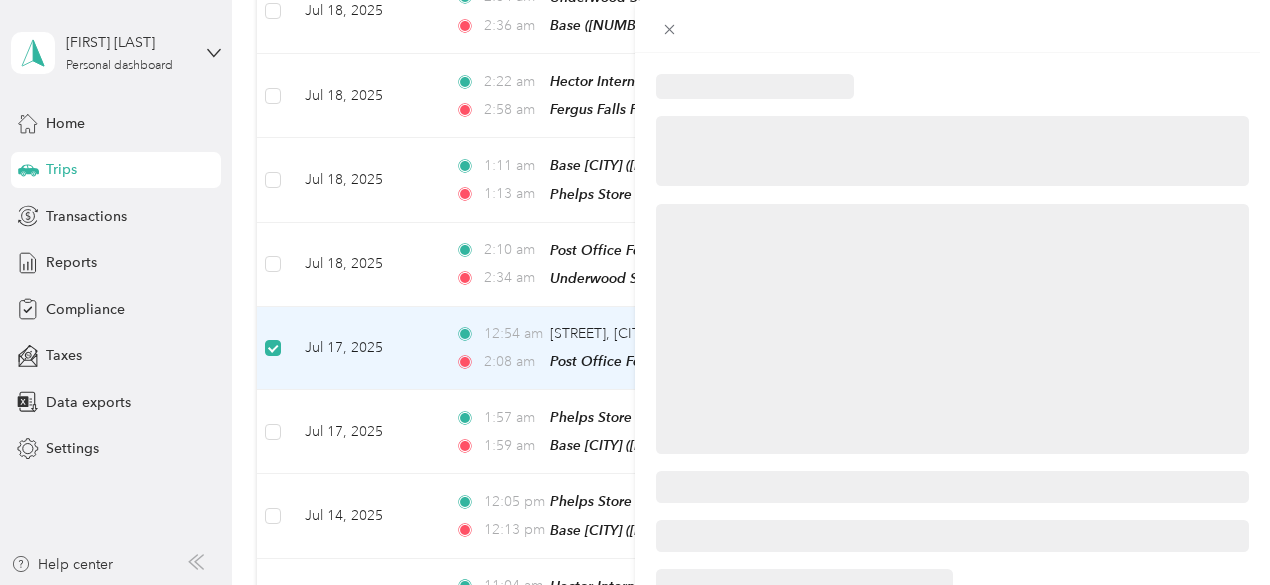 click at bounding box center (635, 292) 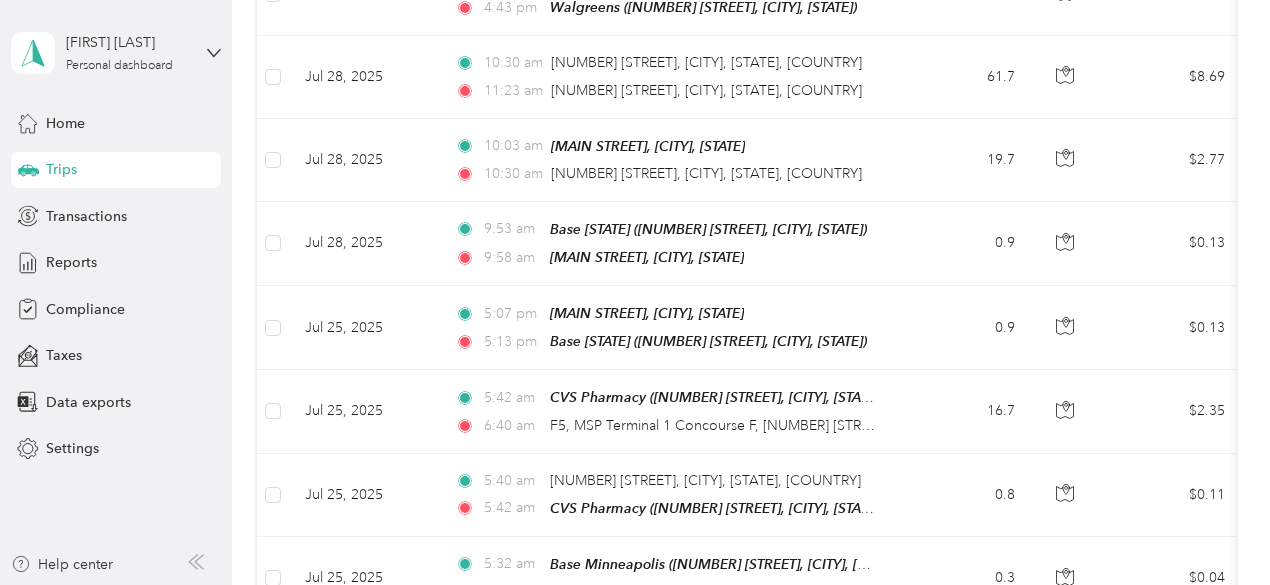 scroll, scrollTop: 0, scrollLeft: 0, axis: both 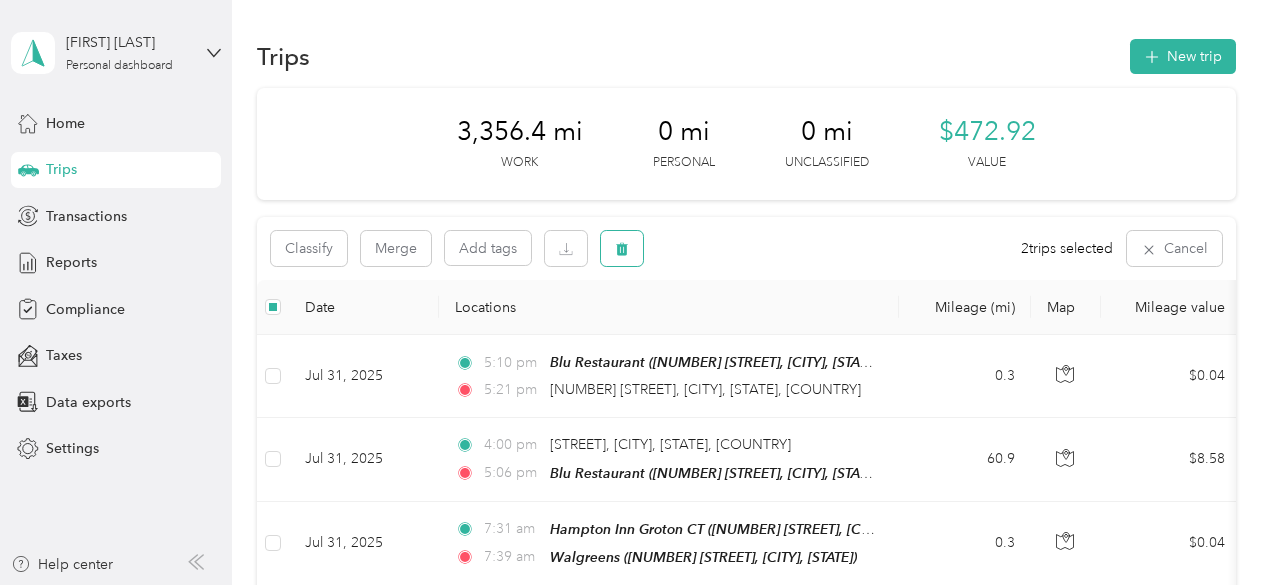click 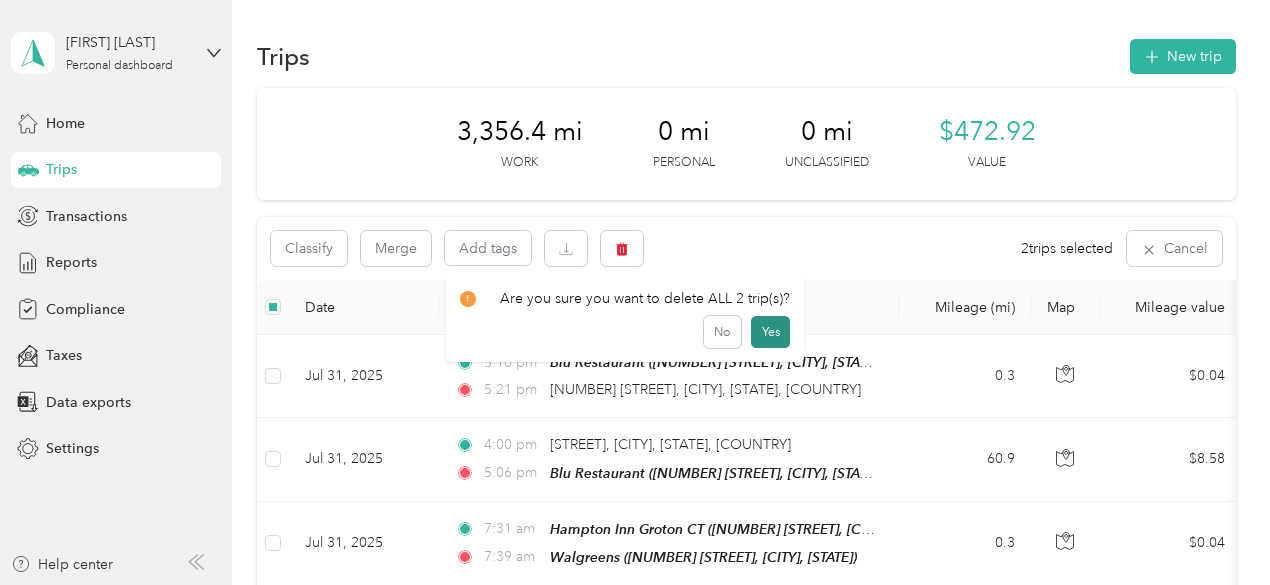click on "Yes" at bounding box center (770, 332) 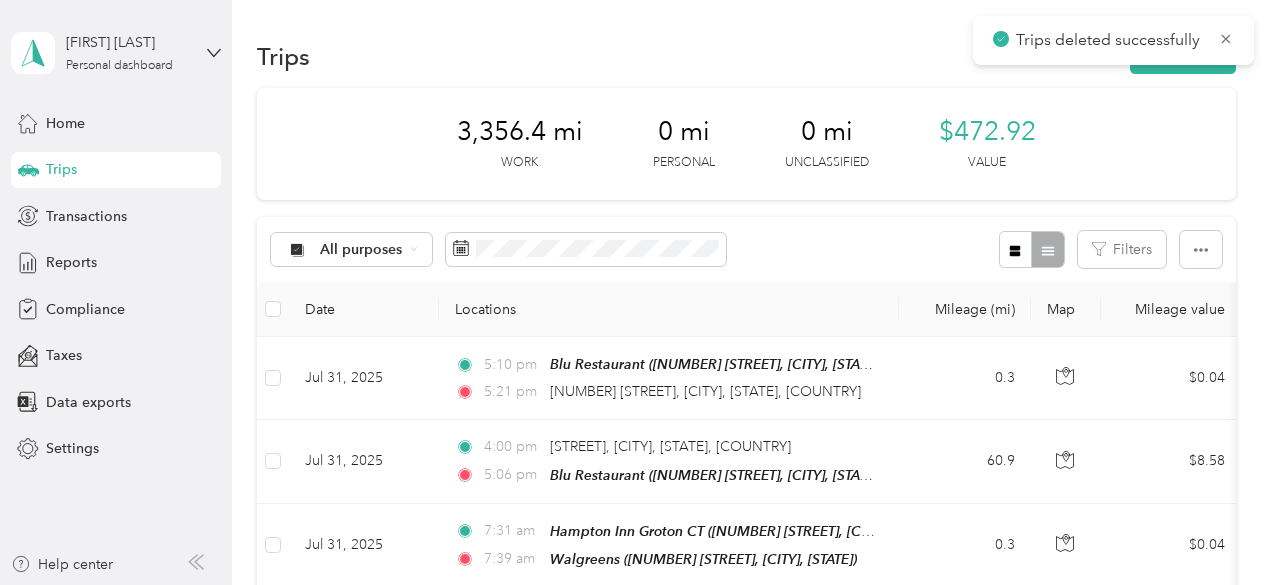 drag, startPoint x: 1279, startPoint y: 0, endPoint x: 783, endPoint y: 39, distance: 497.5309 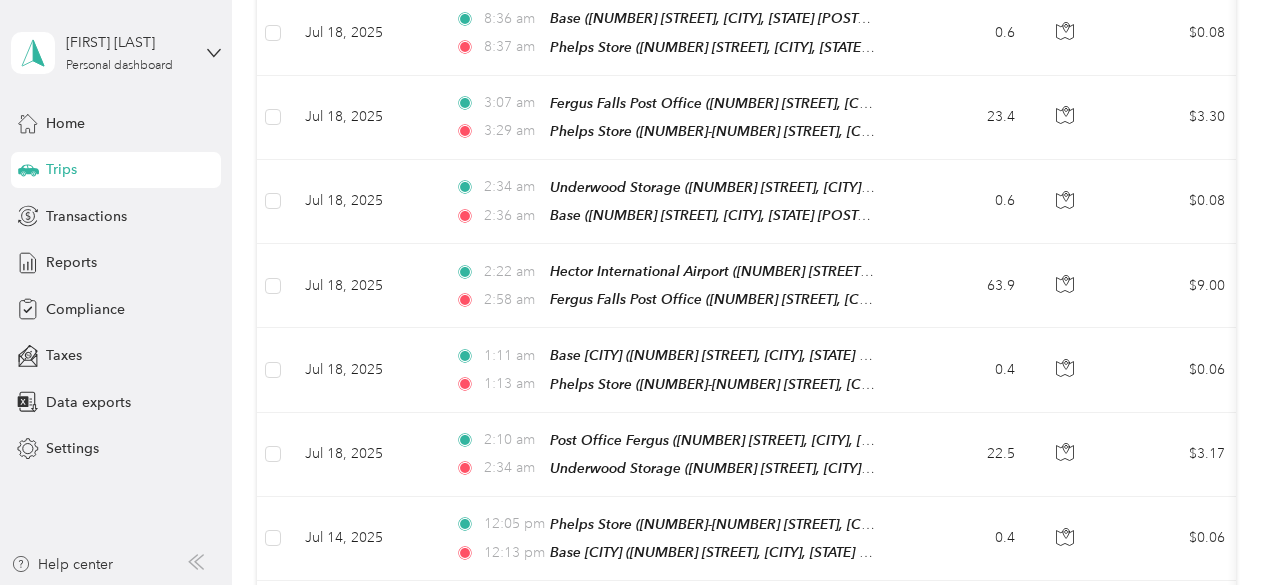scroll, scrollTop: 4103, scrollLeft: 0, axis: vertical 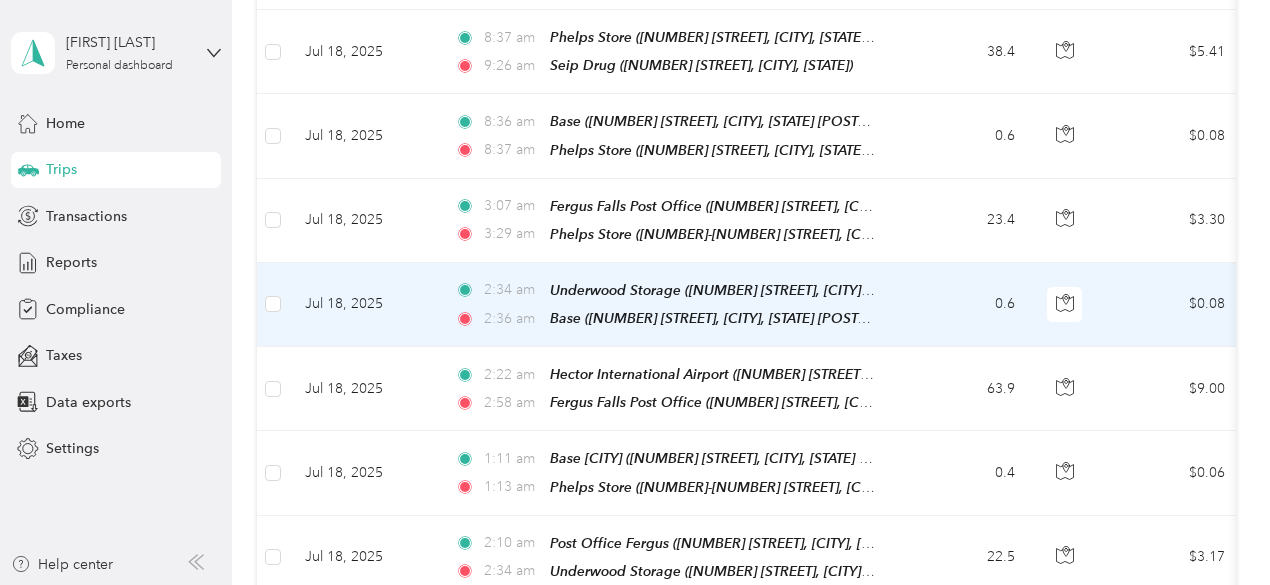 click on "[COMPANY] ([NUMBER] [STREET], [CITY], [STATE] [ZIP], USA , [COUNTY], [STATE])" at bounding box center (712, 290) 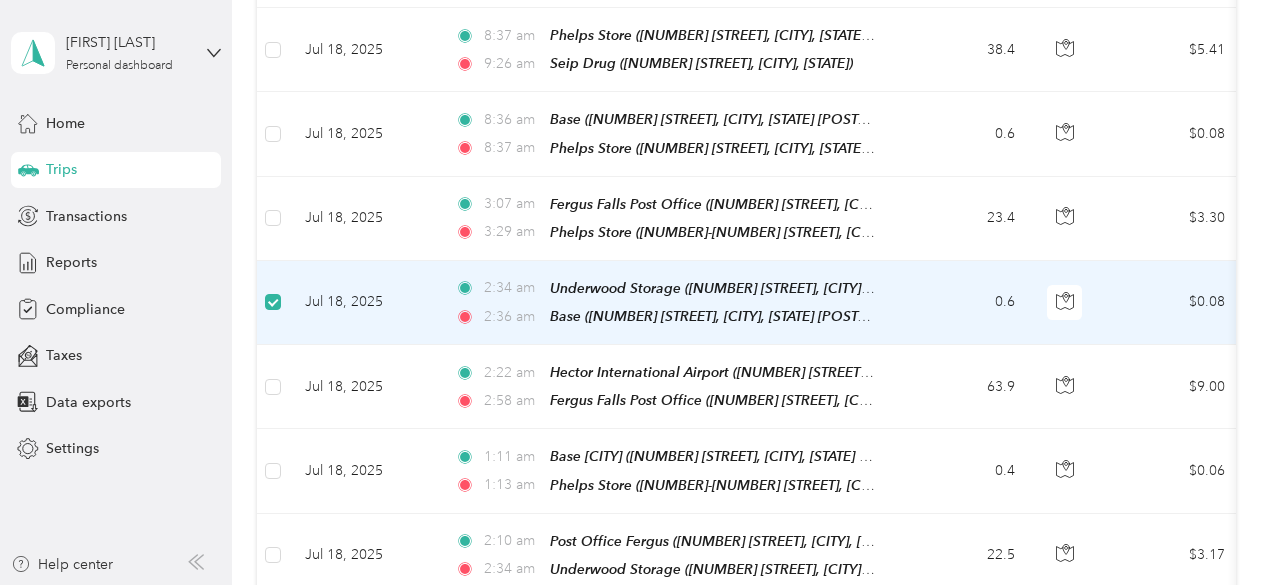 scroll, scrollTop: 4021, scrollLeft: 0, axis: vertical 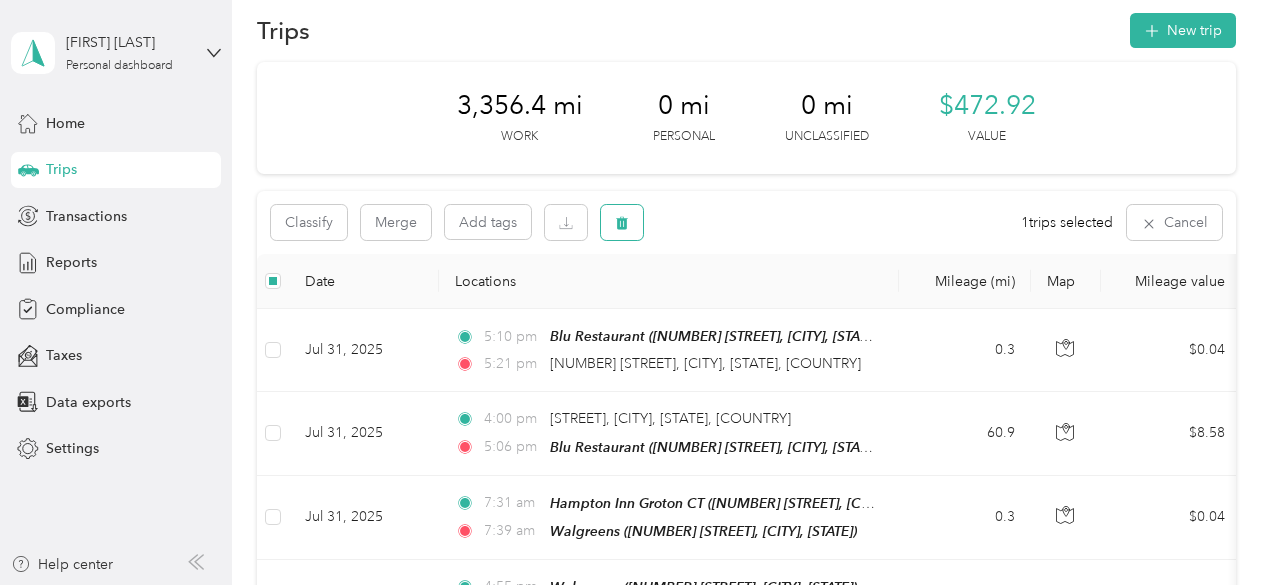 click at bounding box center (622, 222) 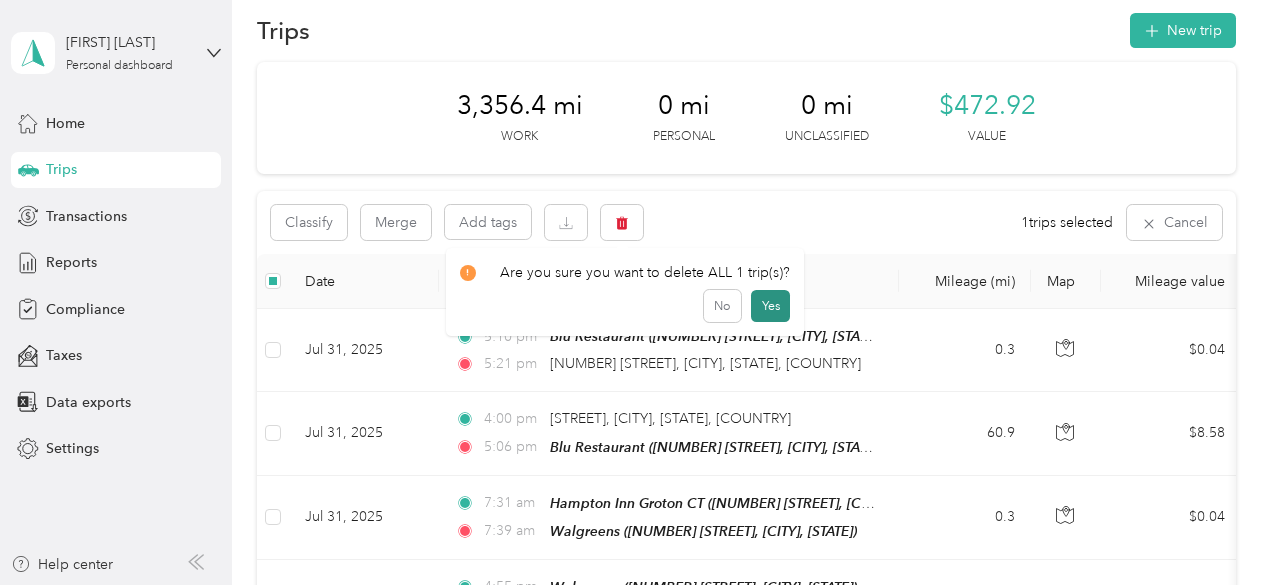 click on "Yes" at bounding box center (770, 306) 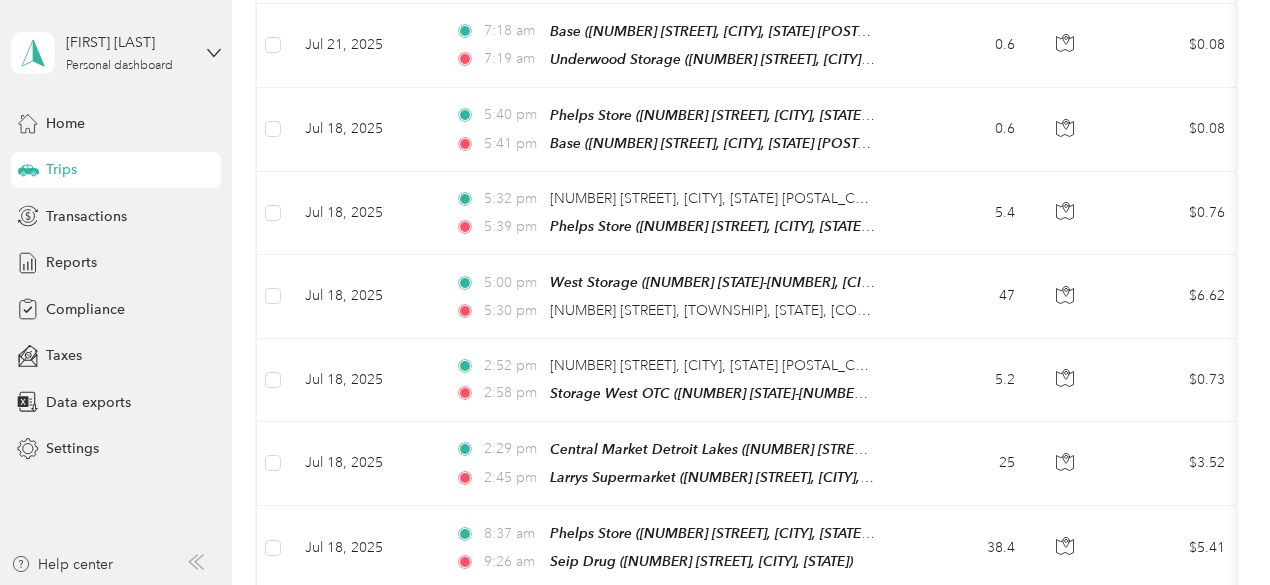 scroll, scrollTop: 3569, scrollLeft: 0, axis: vertical 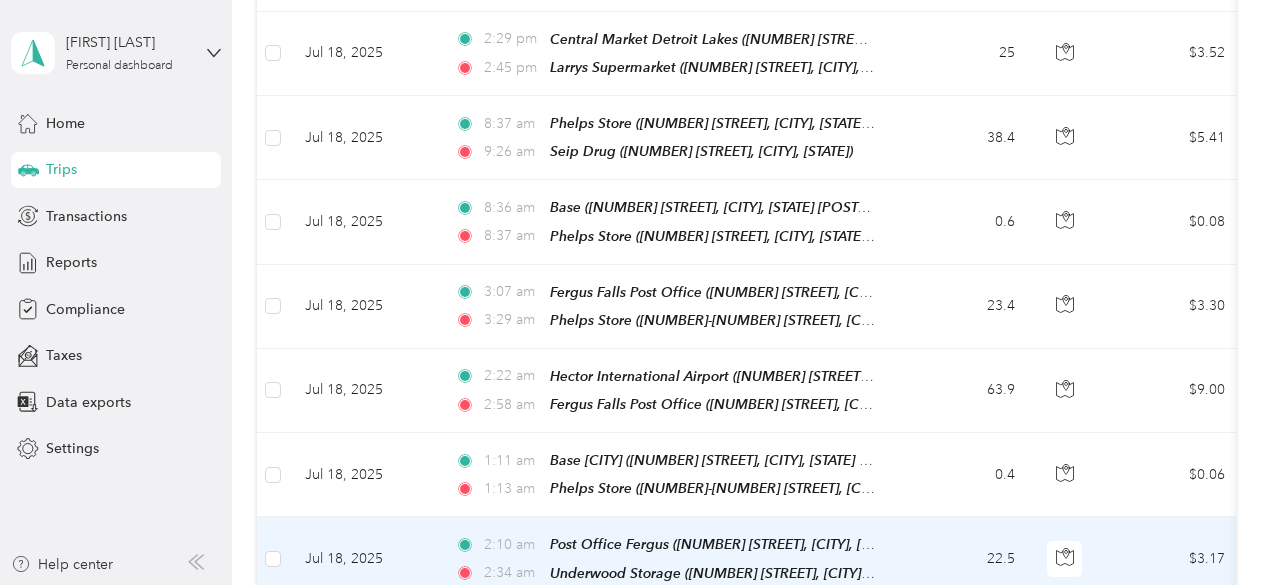 click on "2:10 am Post Office Fergus (1011 Western Ave, Fergus Falls, MN 56537, USA , Otter Tail County, Minnesota) 2:34 am Underwood Storage (28167 Co Hwy 45, Underwood, MN 56586, USA , Otter Tail County, Minnesota)" at bounding box center [665, 558] 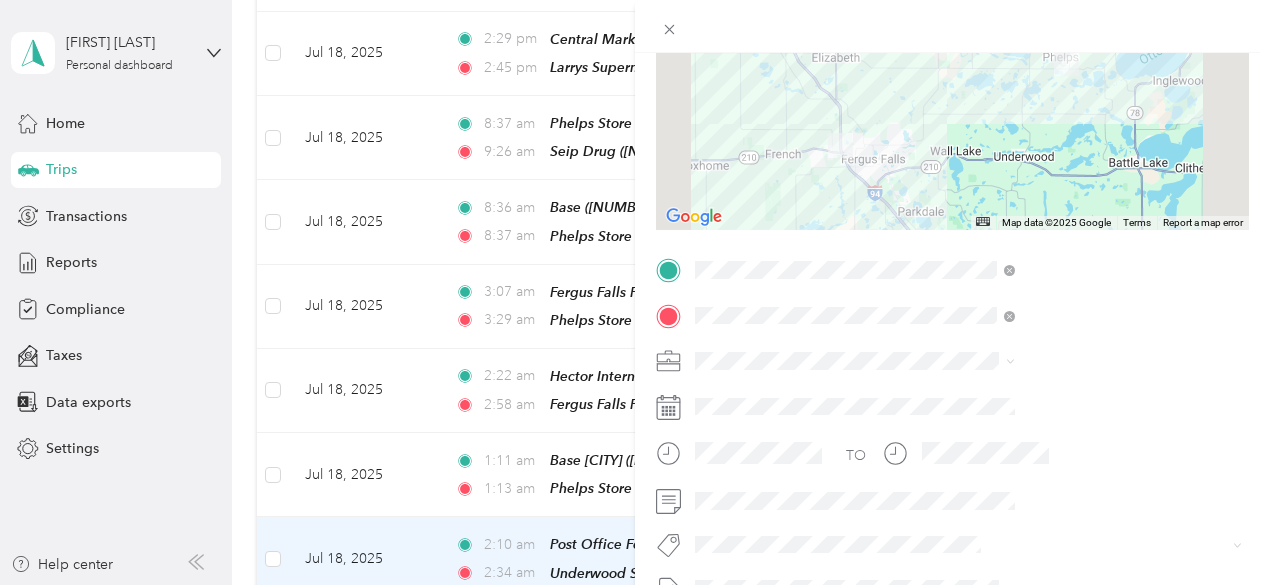 scroll, scrollTop: 221, scrollLeft: 0, axis: vertical 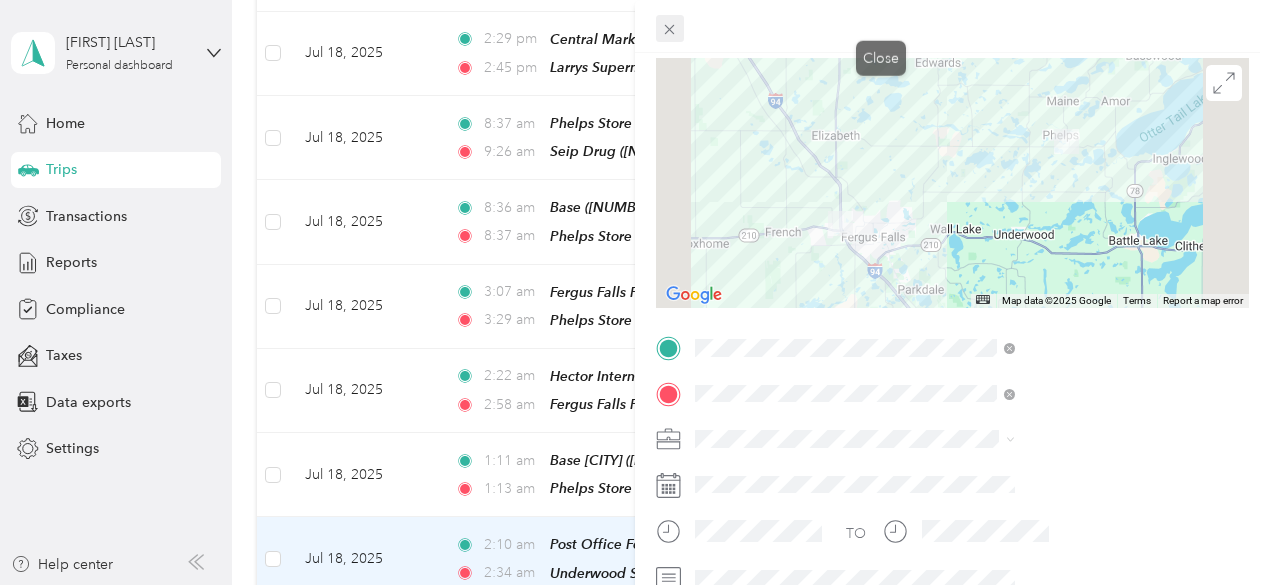 click 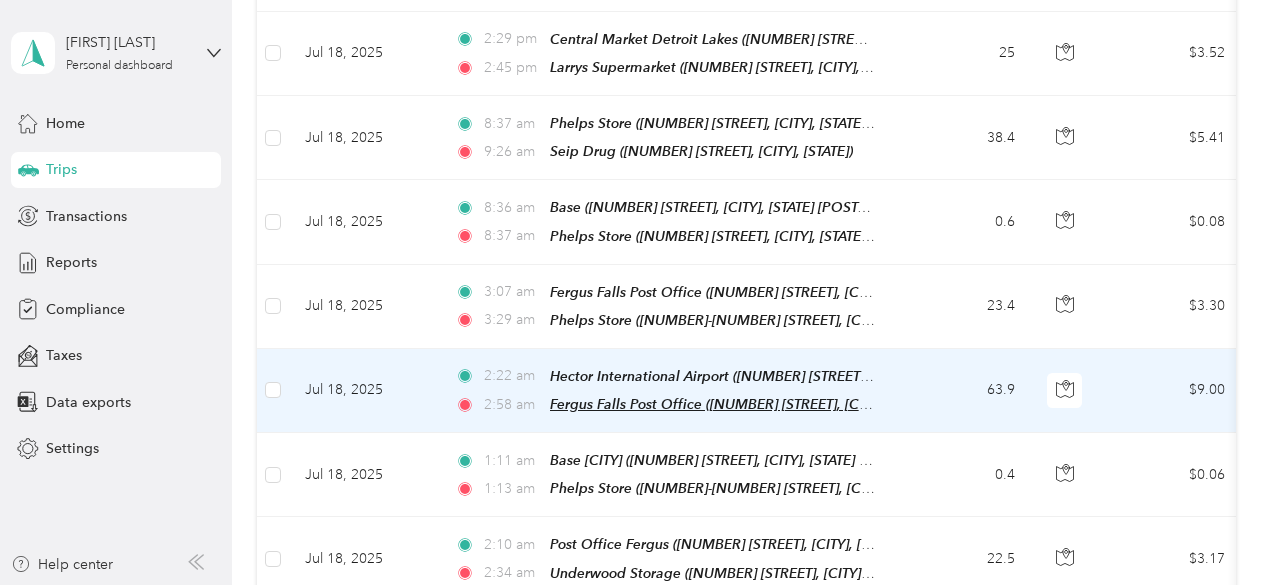click on "[COMPANY] [CITY] ([NUMBER] [STREET], [CITY], [STATE] [ZIP], USA , [COUNTY], [STATE])" at bounding box center [907, 404] 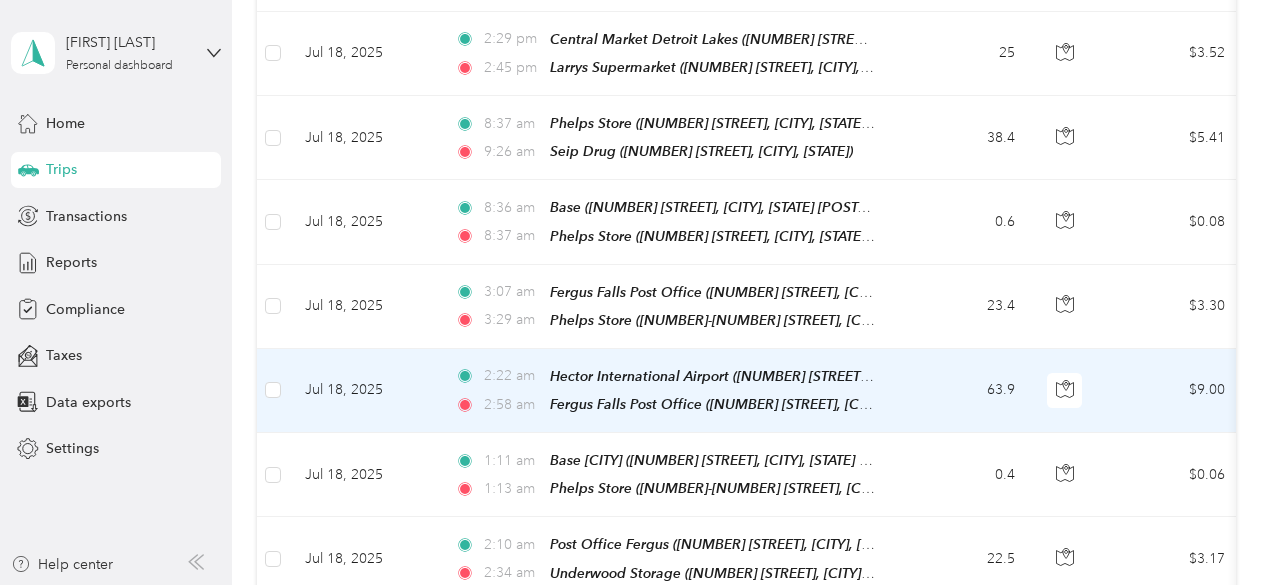 click on "63.9" at bounding box center [965, 391] 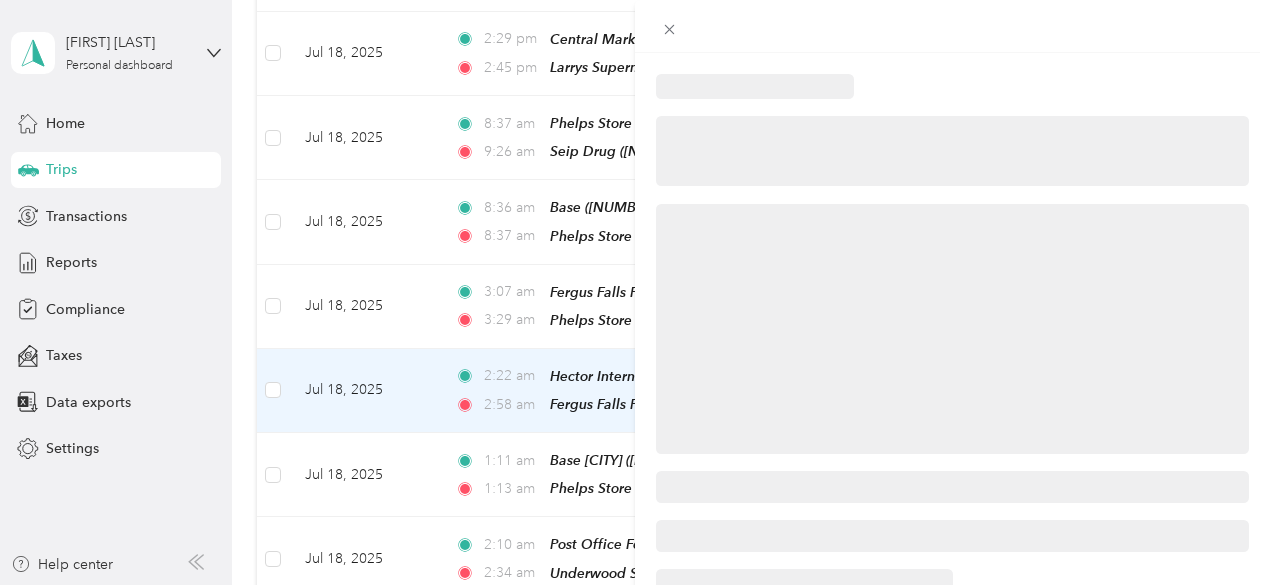 click at bounding box center [952, 329] 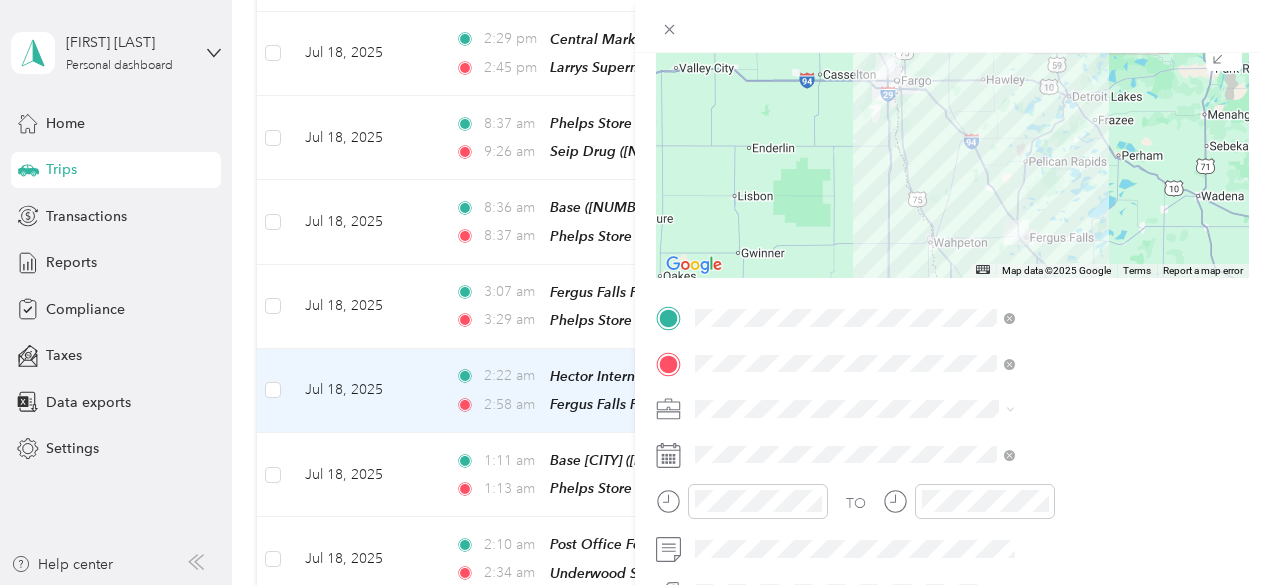 scroll, scrollTop: 188, scrollLeft: 0, axis: vertical 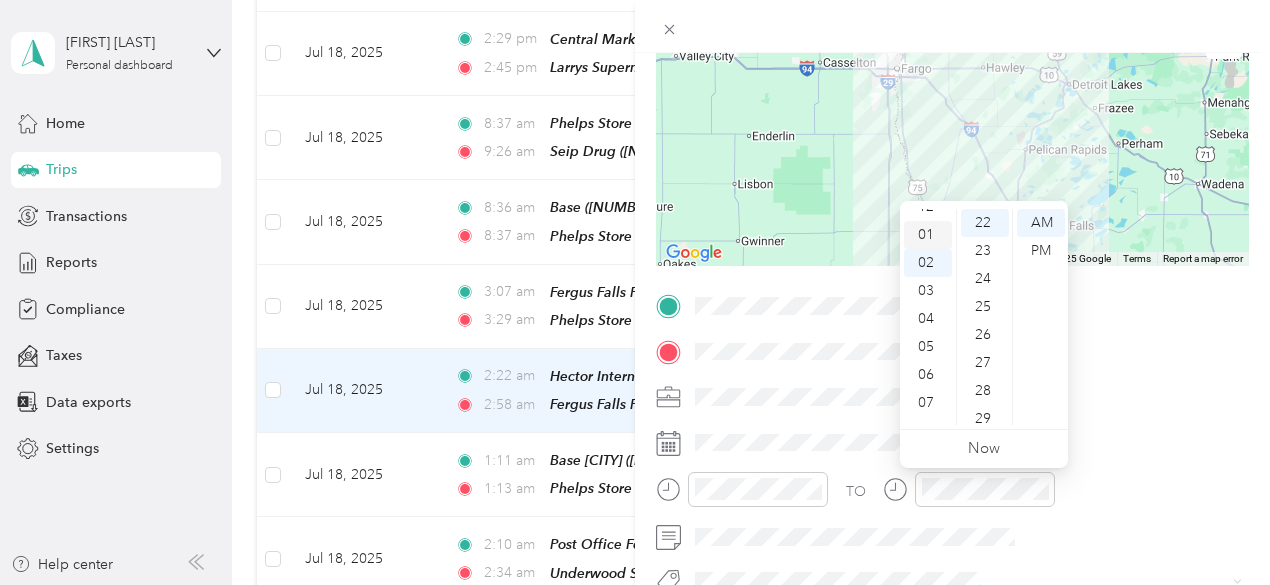 click on "01" at bounding box center [928, 235] 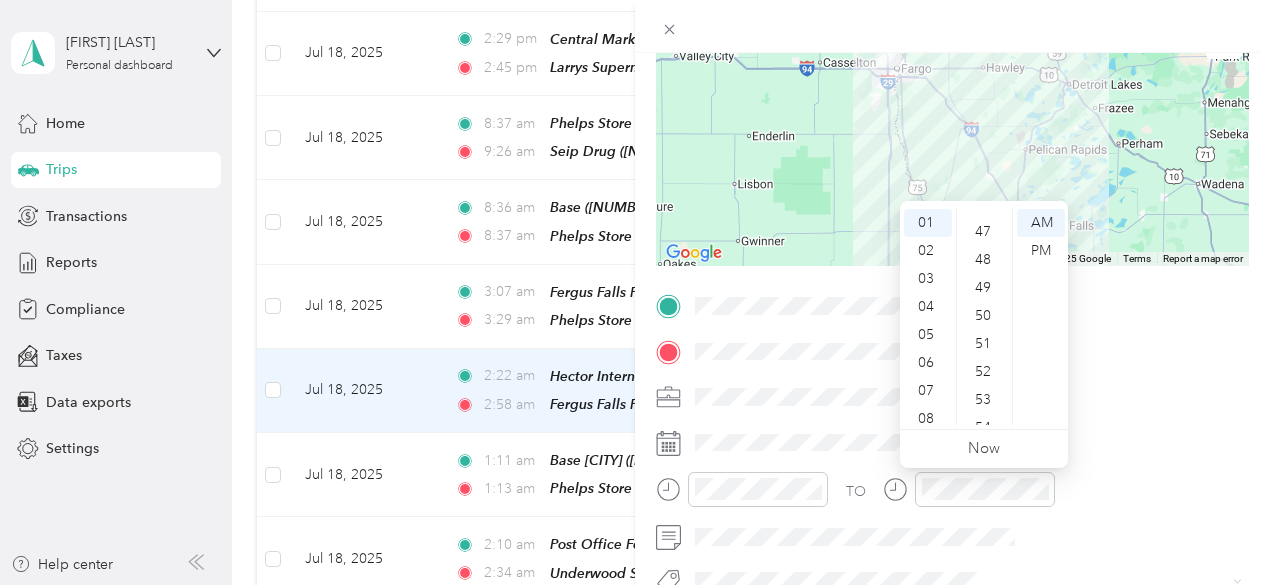 scroll, scrollTop: 1318, scrollLeft: 0, axis: vertical 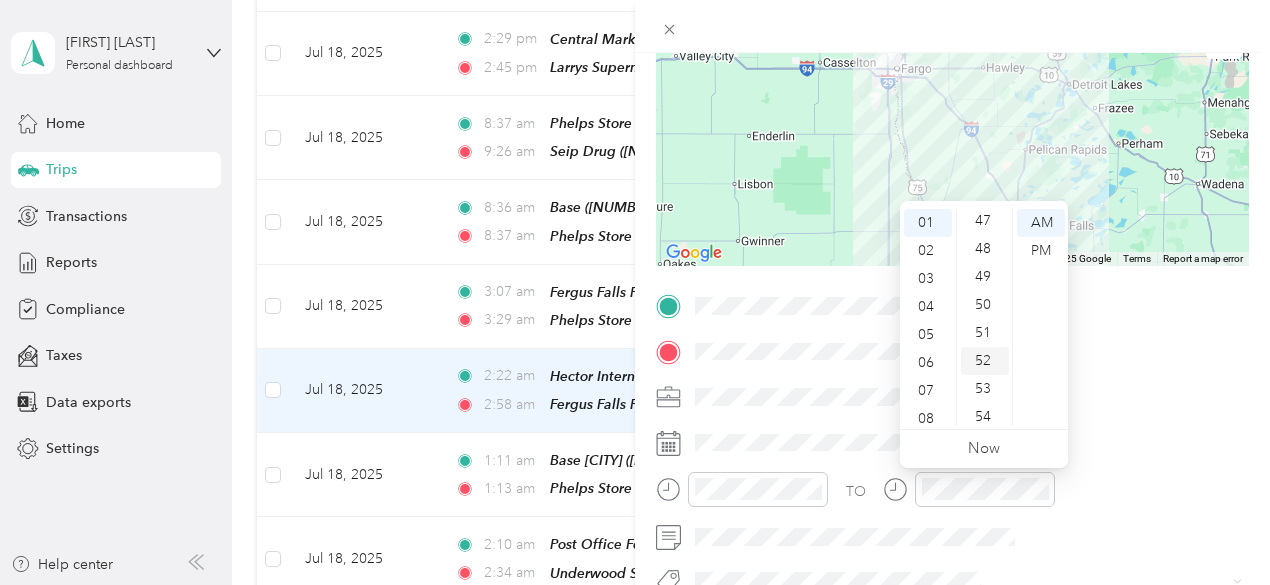 click on "52" at bounding box center [985, 361] 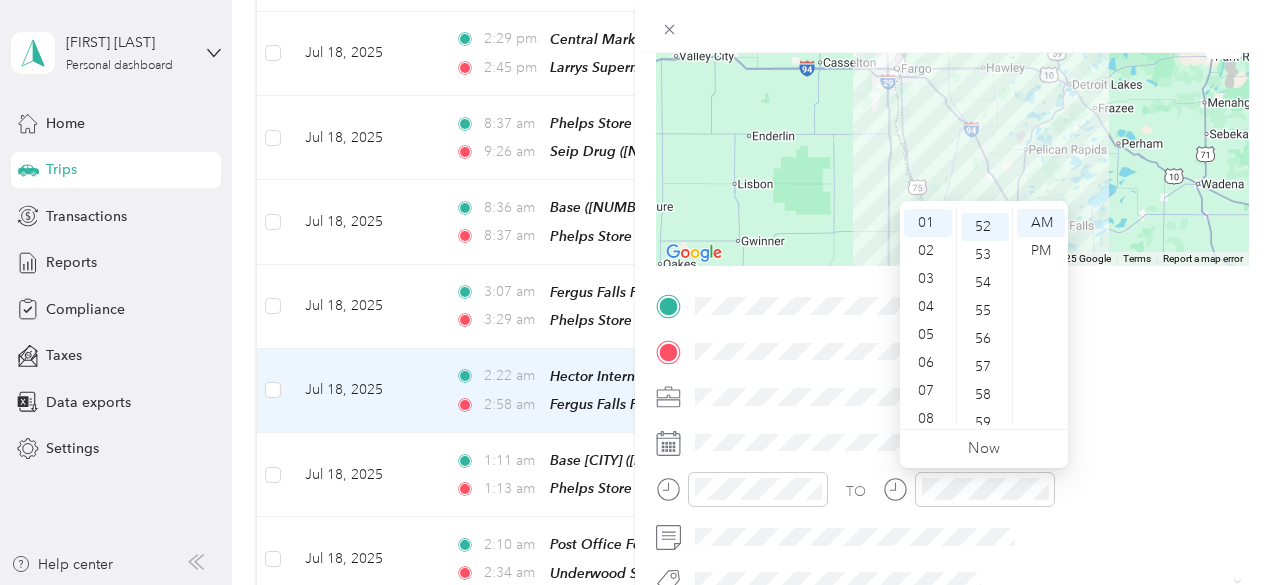scroll, scrollTop: 1456, scrollLeft: 0, axis: vertical 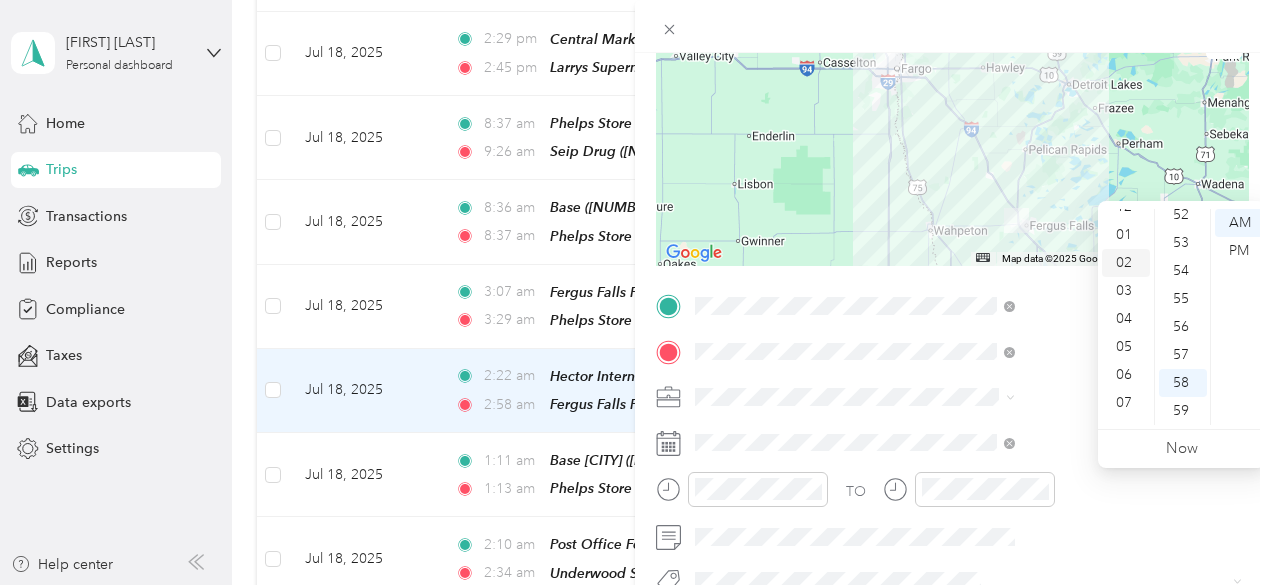 click on "02" at bounding box center (1126, 263) 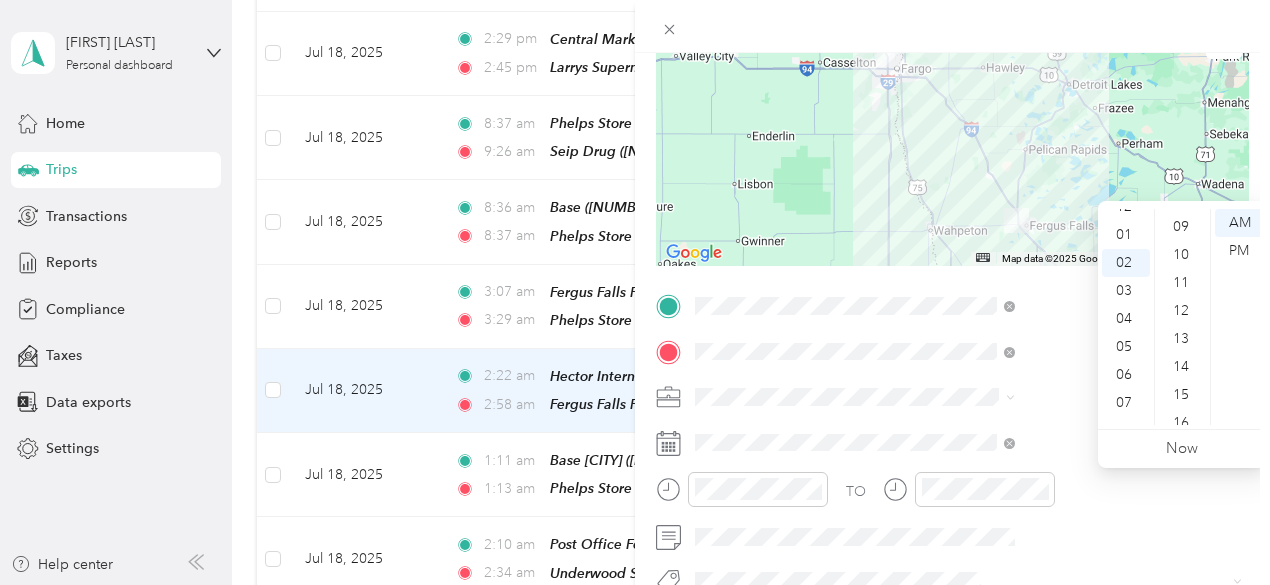 scroll, scrollTop: 0, scrollLeft: 0, axis: both 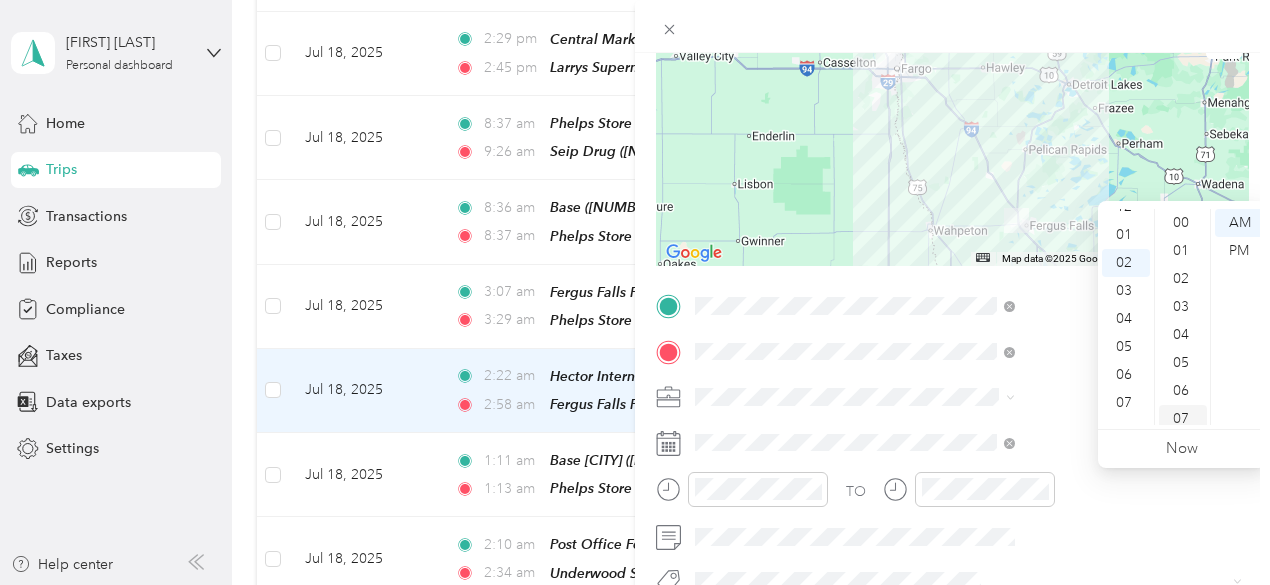 click on "07" at bounding box center [1183, 419] 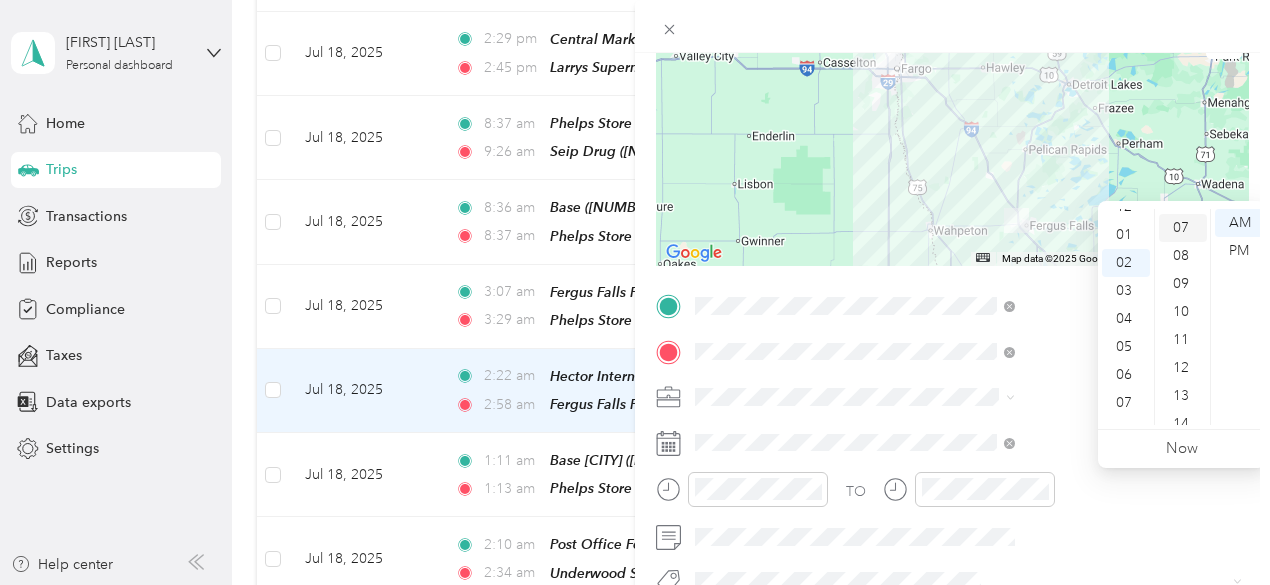 scroll, scrollTop: 196, scrollLeft: 0, axis: vertical 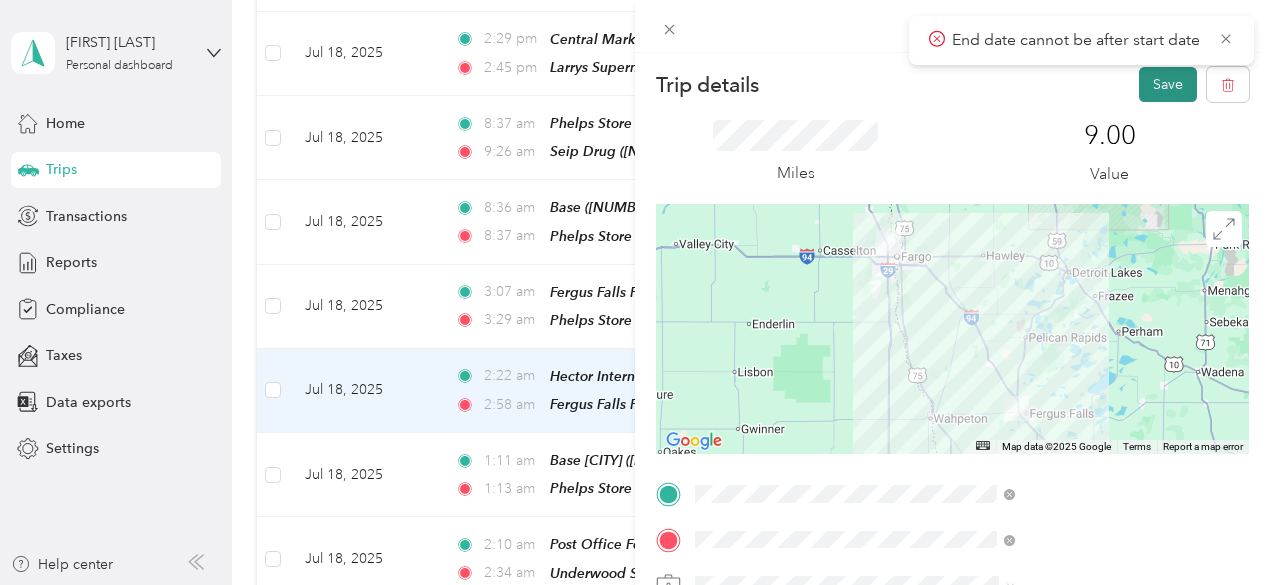 click on "Save" at bounding box center [1168, 84] 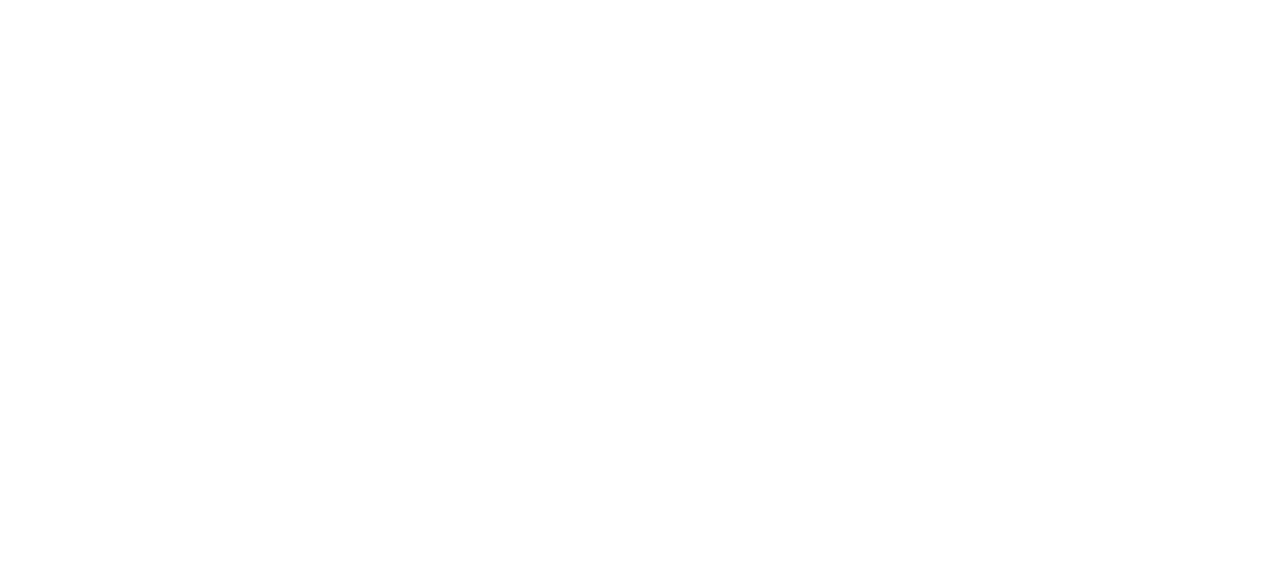 scroll, scrollTop: 0, scrollLeft: 0, axis: both 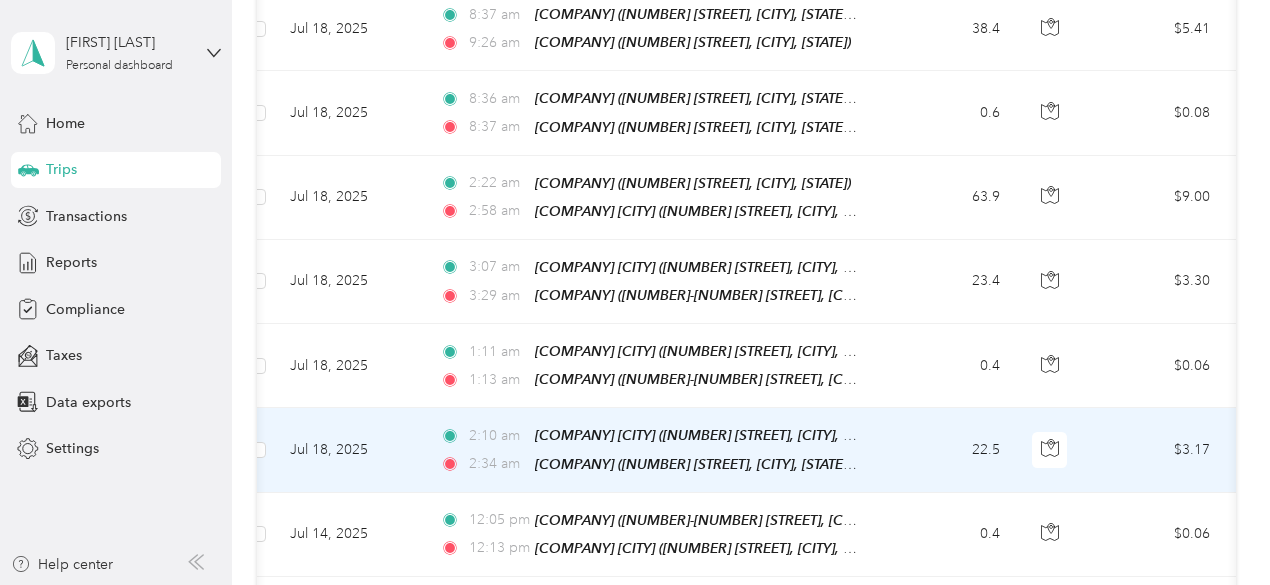 click at bounding box center [258, 450] 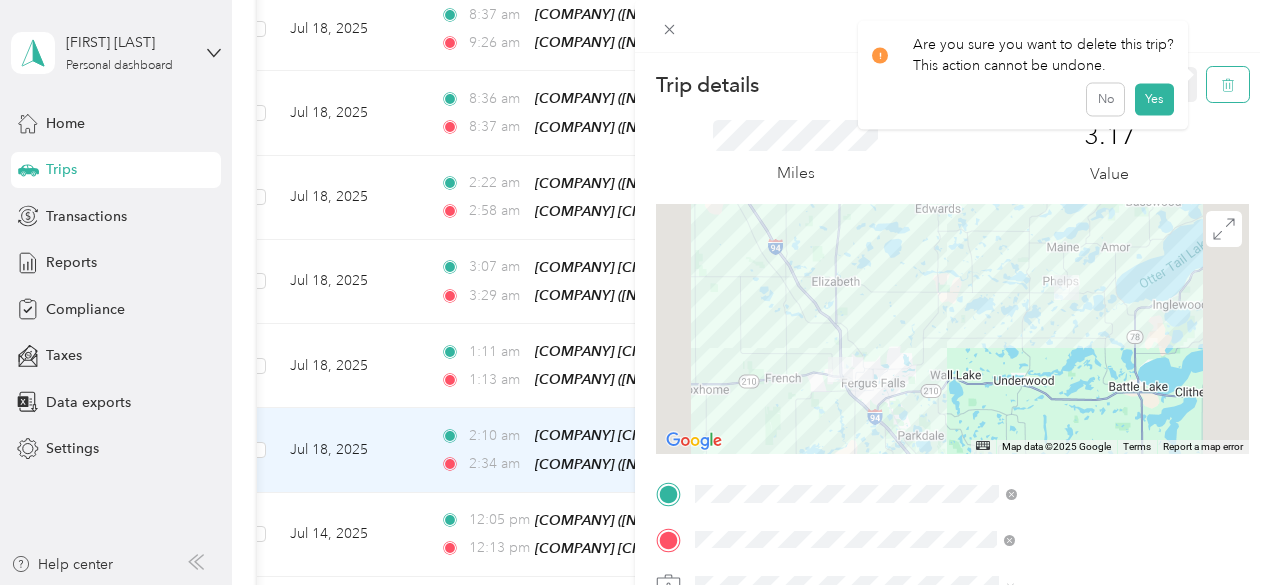 click 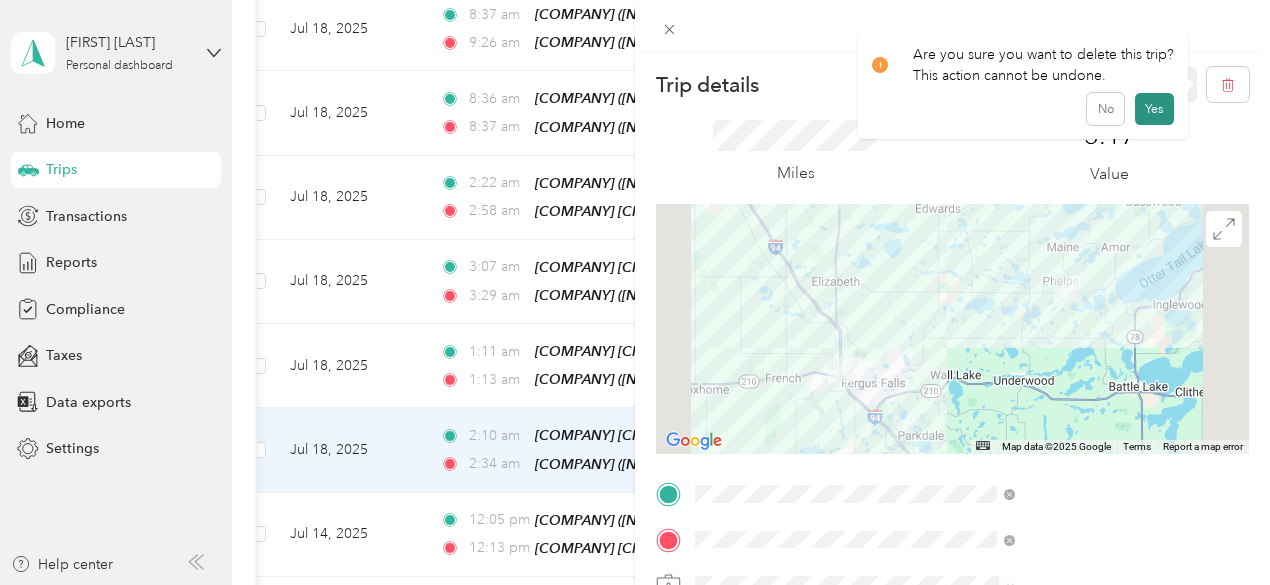 click on "Yes" at bounding box center (1154, 109) 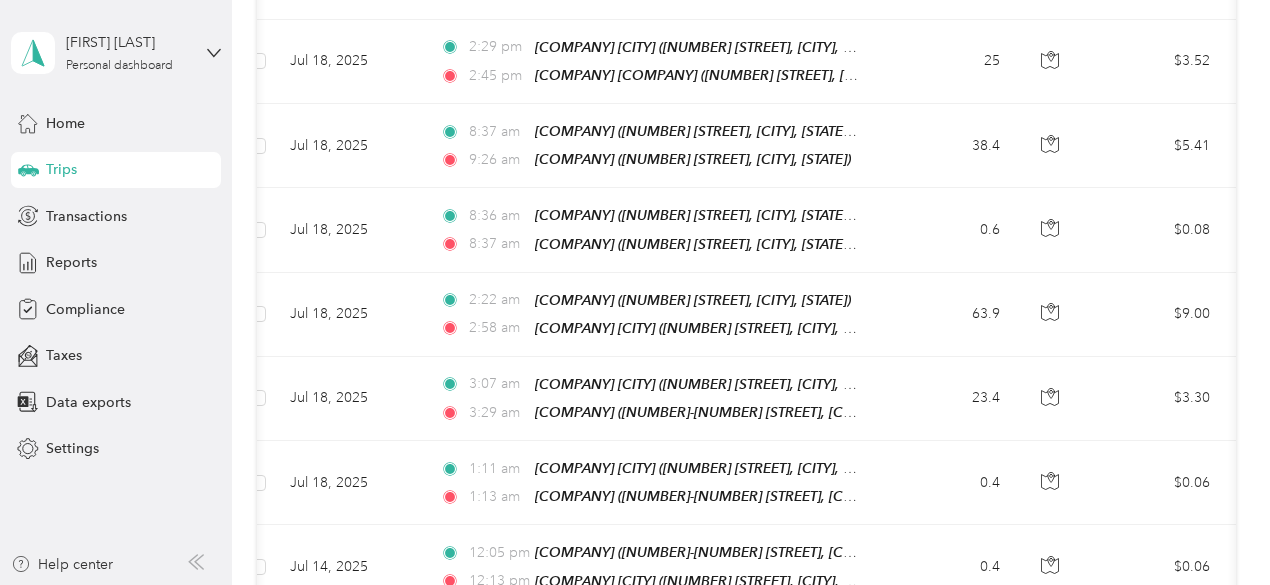 scroll, scrollTop: 3925, scrollLeft: 0, axis: vertical 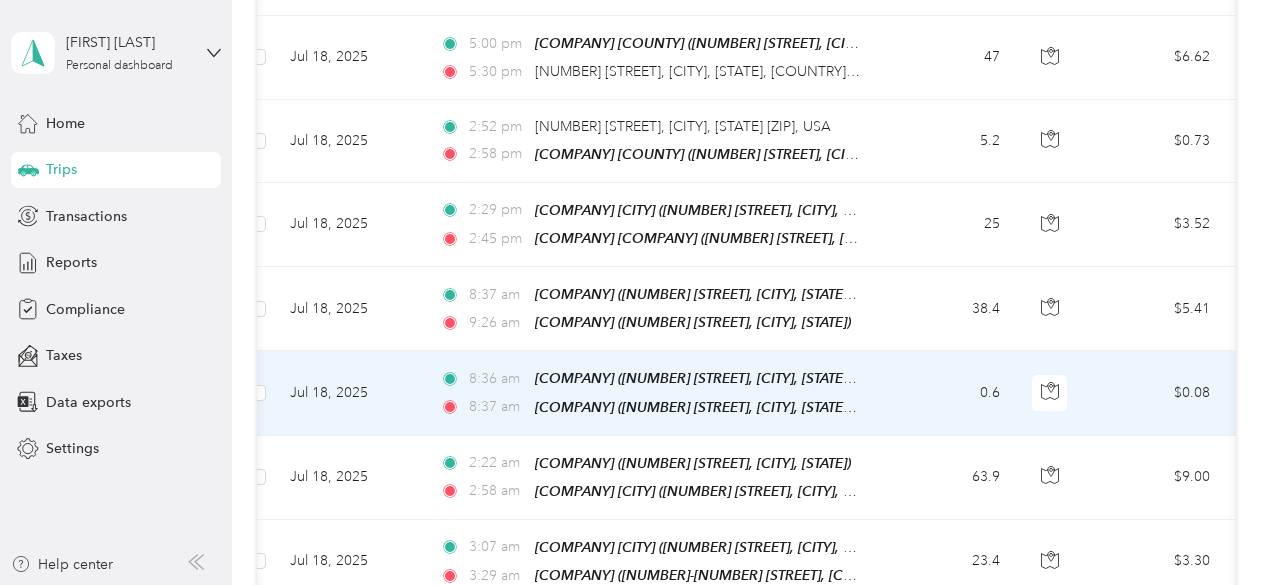click on "8:36 am" at bounding box center (497, 379) 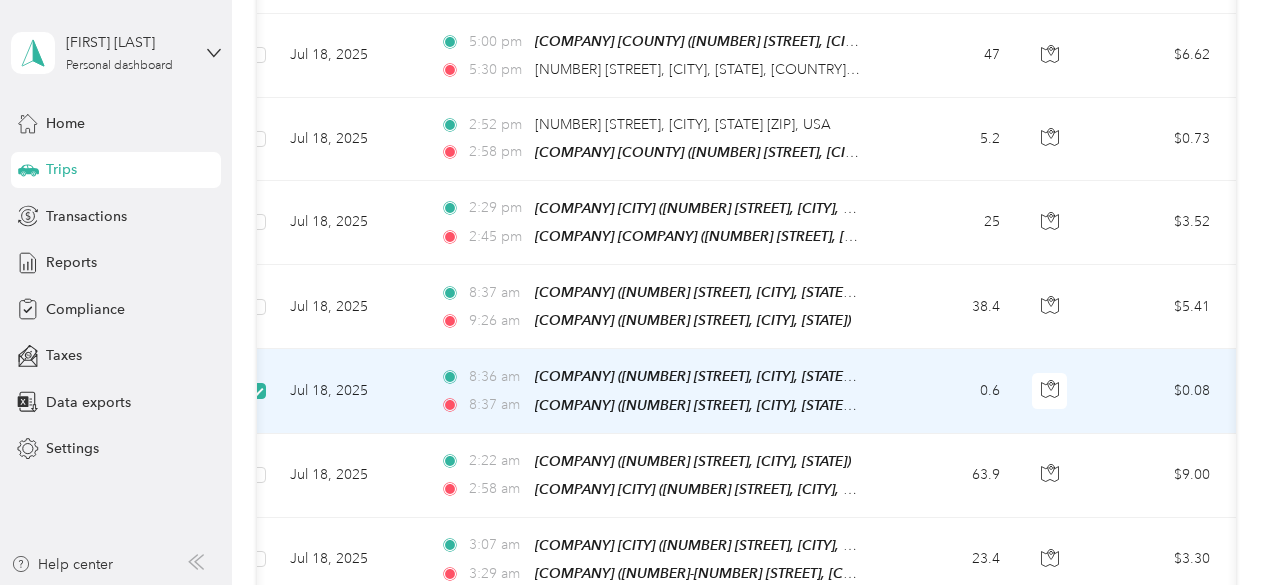 scroll, scrollTop: 3764, scrollLeft: 0, axis: vertical 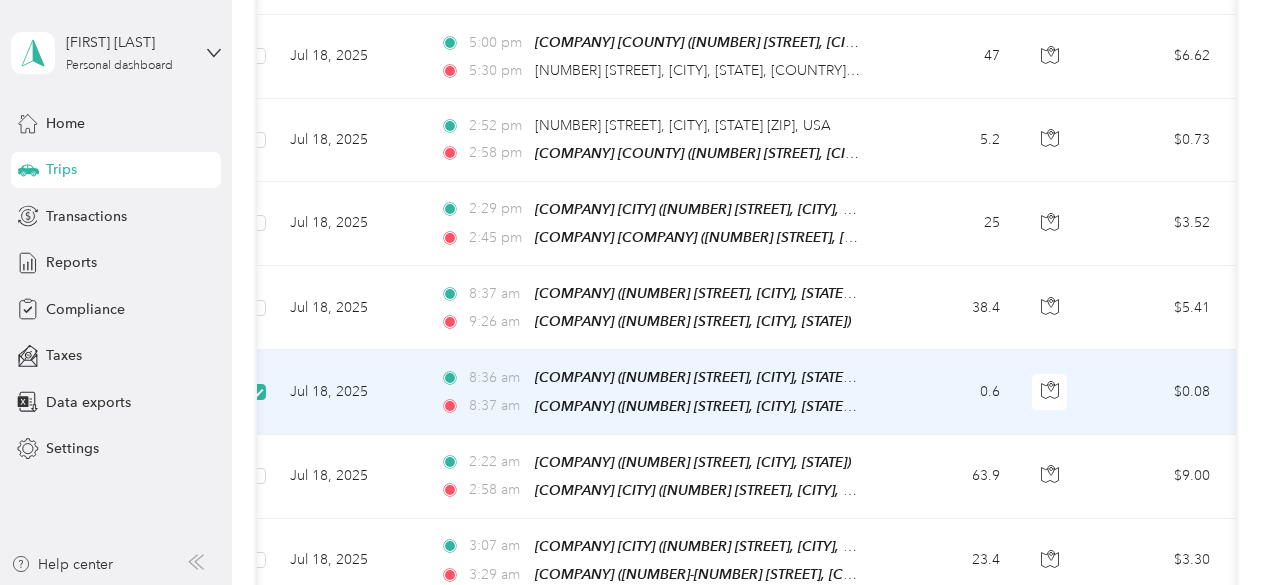 click on "0.6" at bounding box center (950, 392) 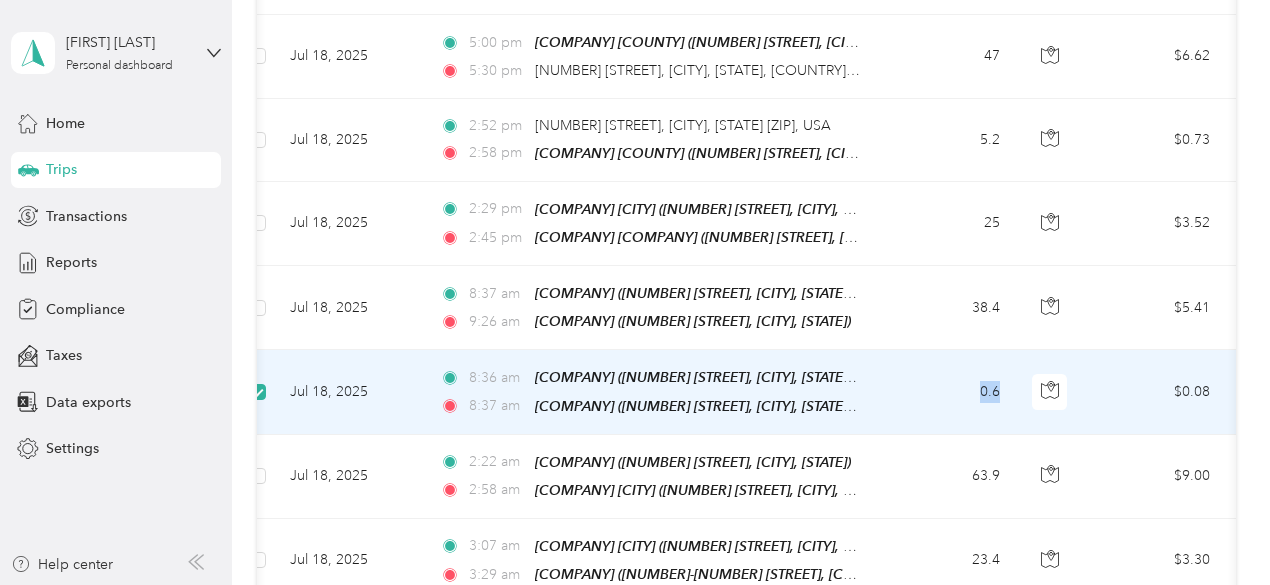 click on "0.6" at bounding box center (950, 392) 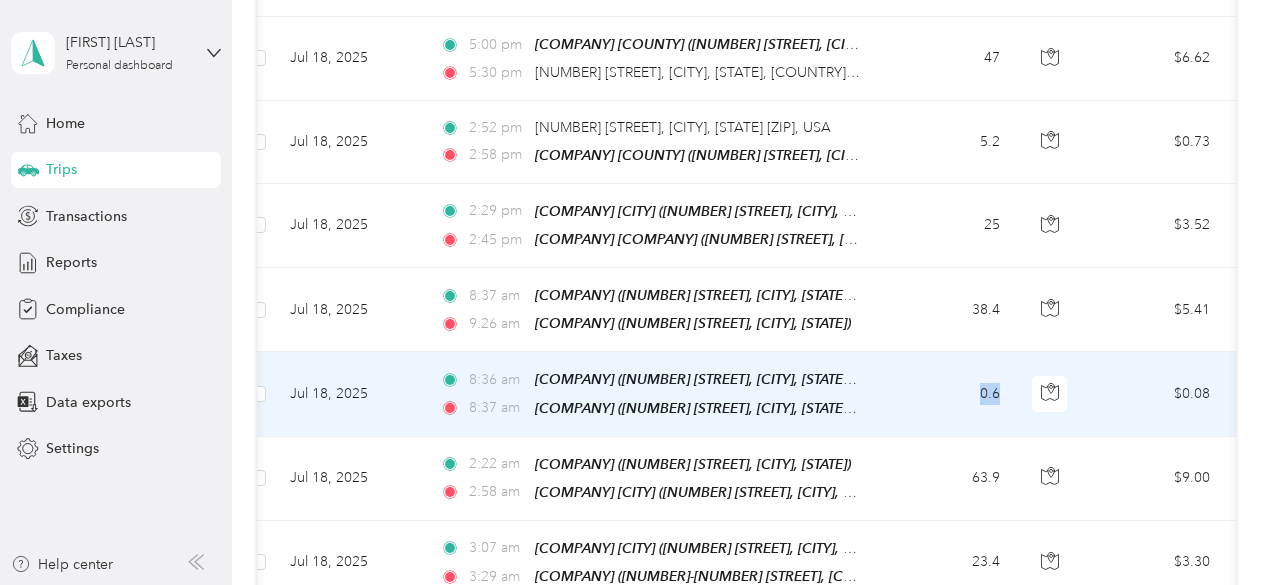 scroll, scrollTop: 3765, scrollLeft: 0, axis: vertical 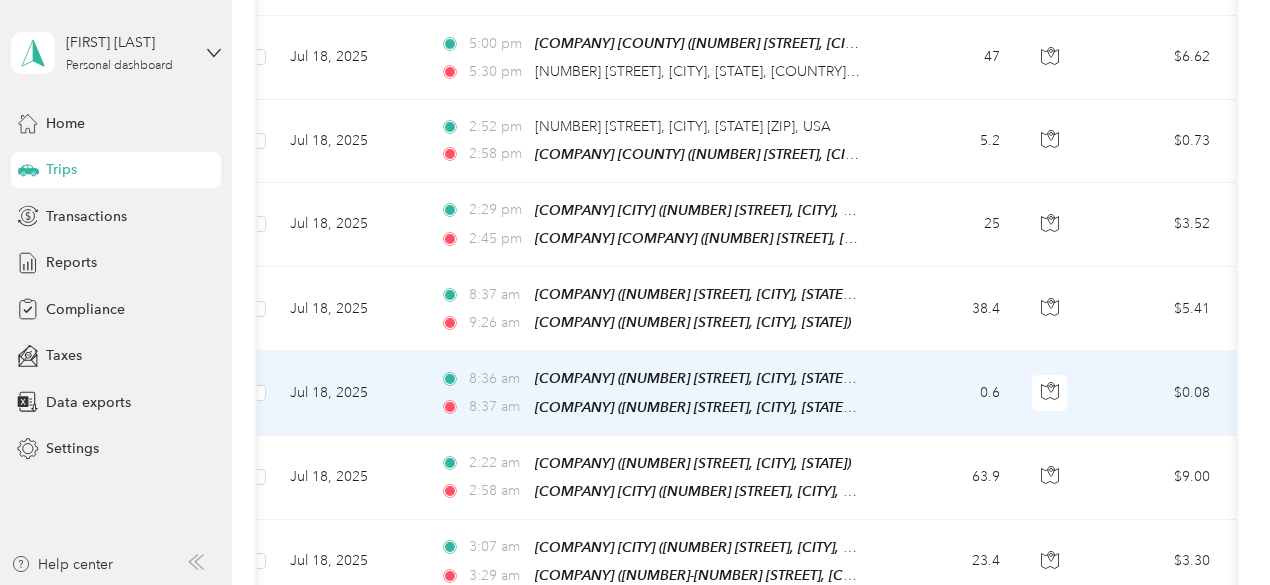 click on "[TIME] [COMPANY] ([NUMBER] [STREET], [CITY], [STATE] [ZIP], USA, [COUNTY], [STATE]) [TIME] [COMPANY] ([NUMBER] [STREET], [CITY], [STATE] [ZIP], USA , [COUNTY], [STATE])" at bounding box center [654, 393] 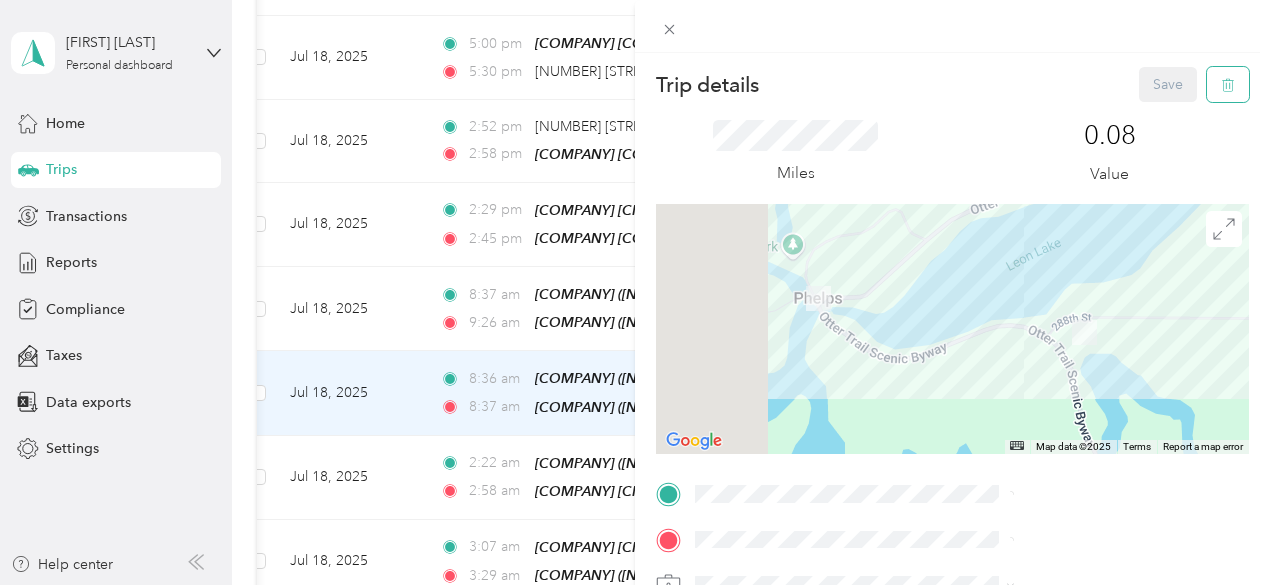 click 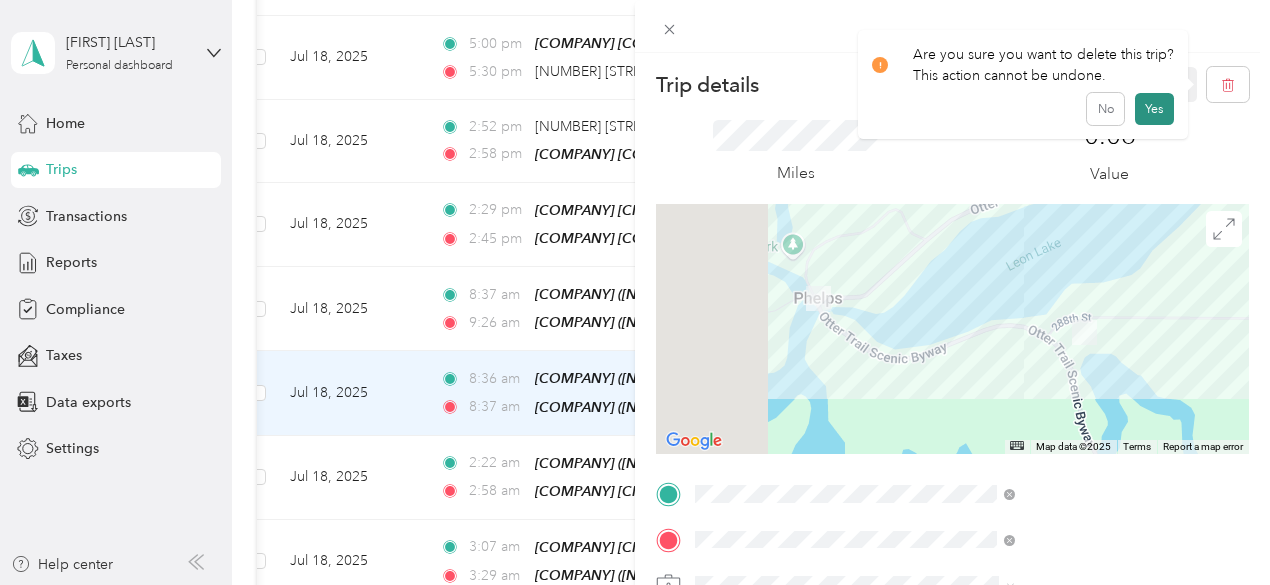 click on "Yes" at bounding box center (1154, 109) 